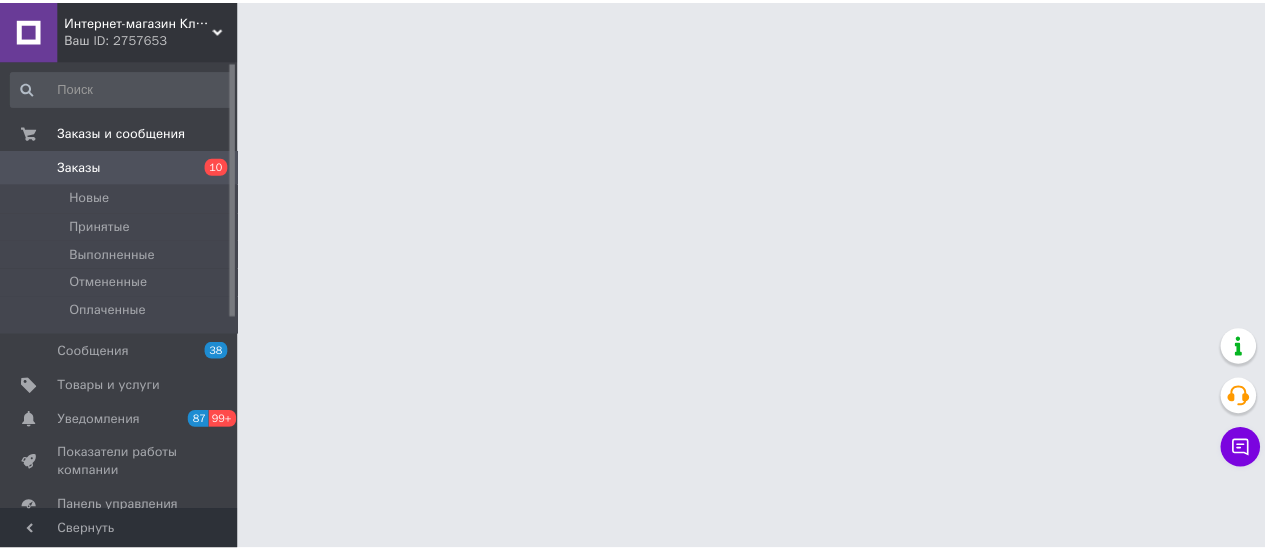 scroll, scrollTop: 0, scrollLeft: 0, axis: both 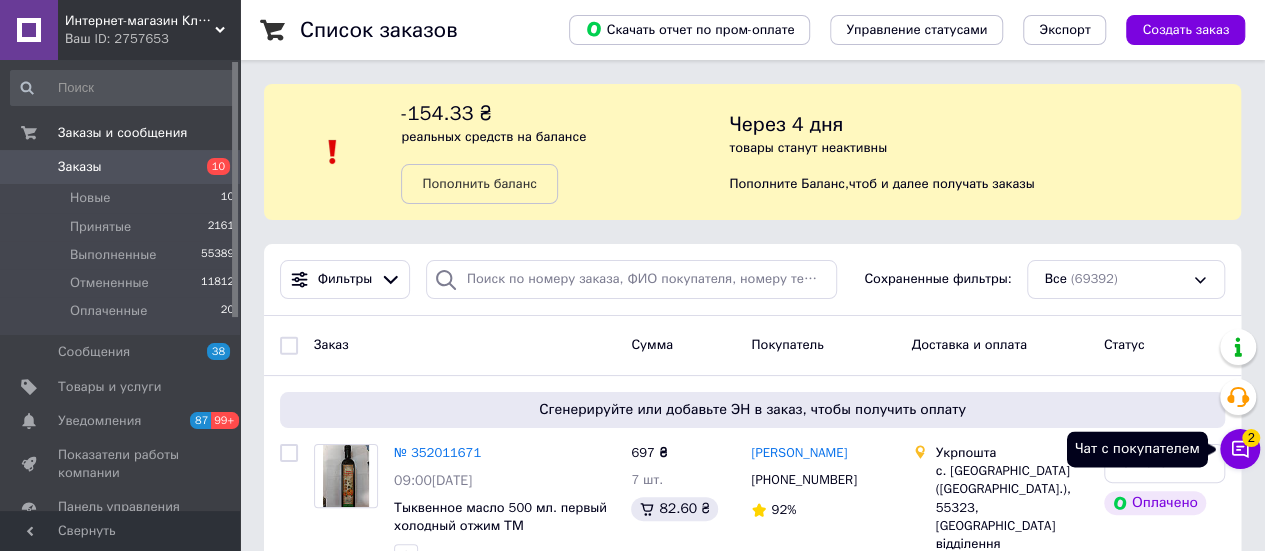click 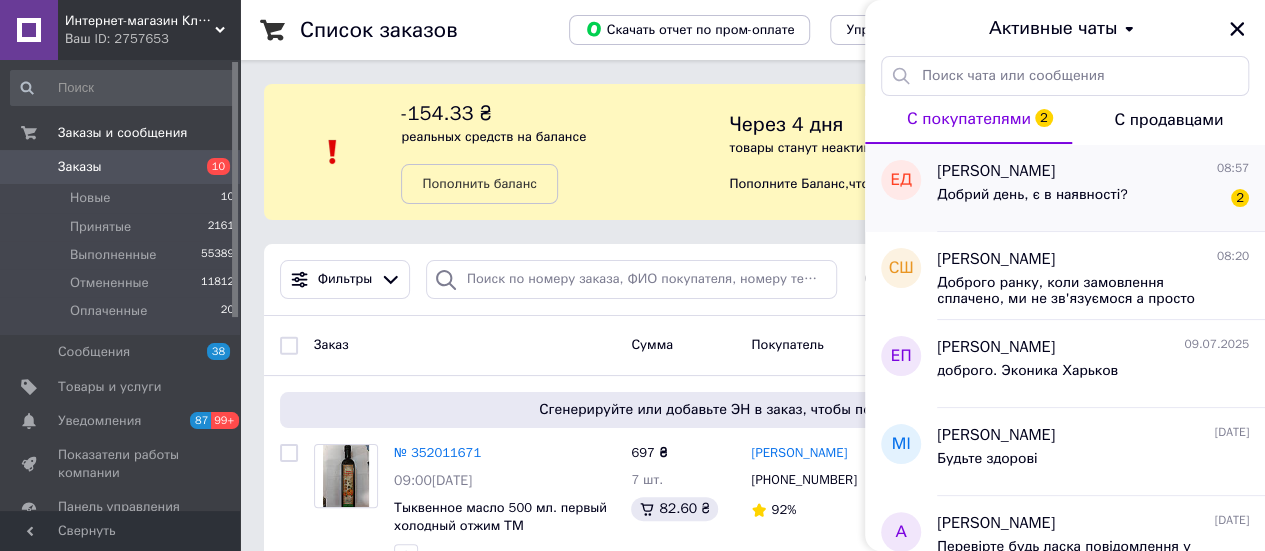 click on "Елена Днепровская 08:57 Добрий день, є в наявності? 2" at bounding box center [1101, 188] 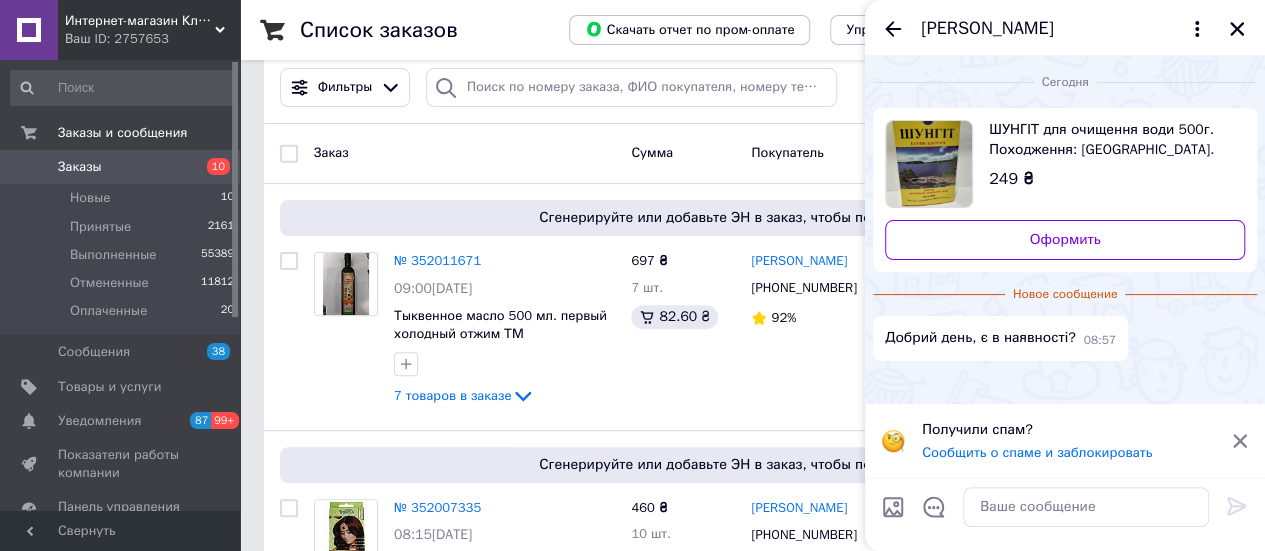 scroll, scrollTop: 400, scrollLeft: 0, axis: vertical 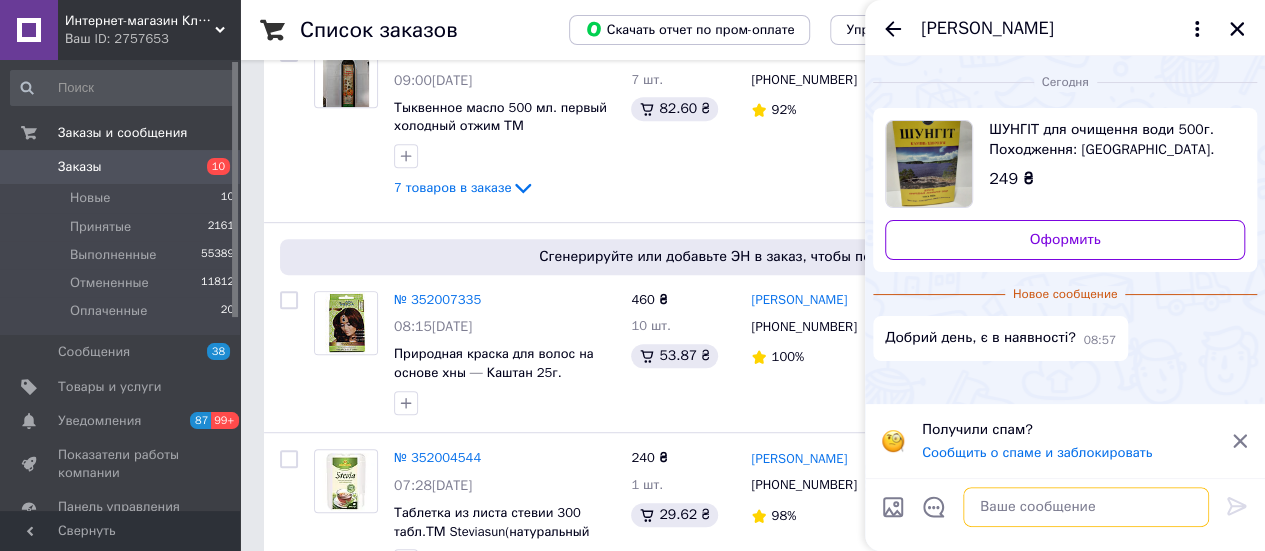 click at bounding box center [1086, 507] 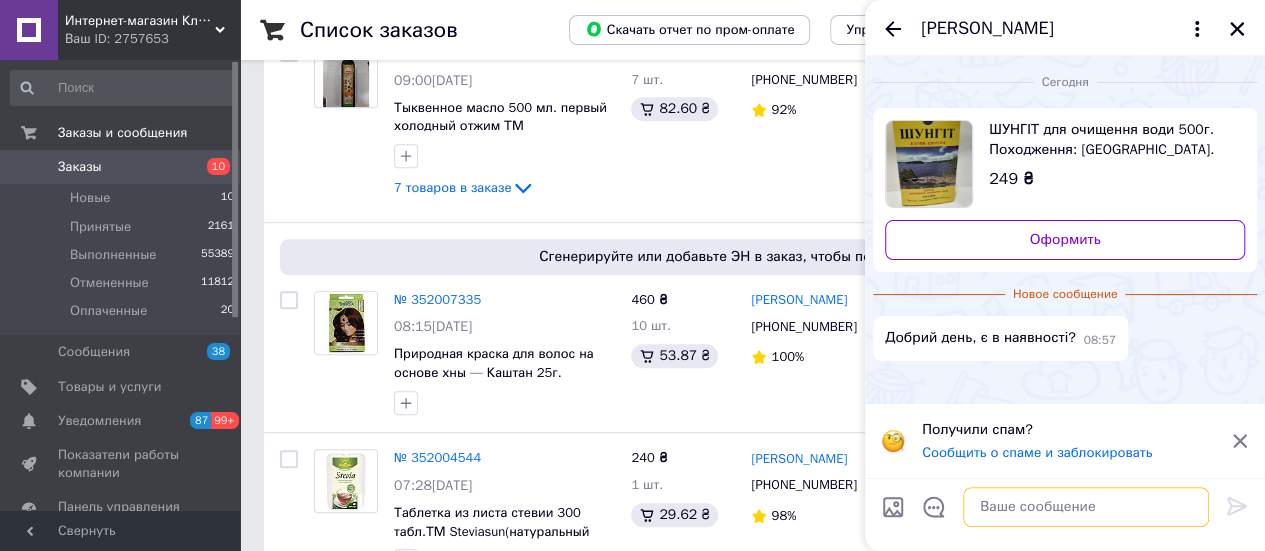 type on "D" 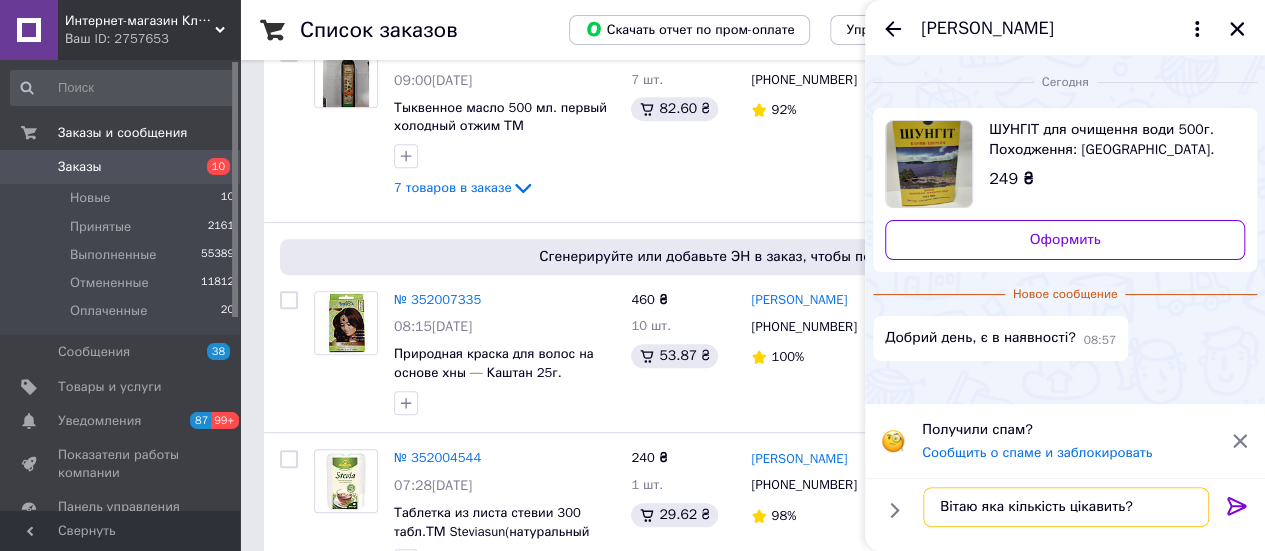 type on "Вітаю яка кількість цікавить?" 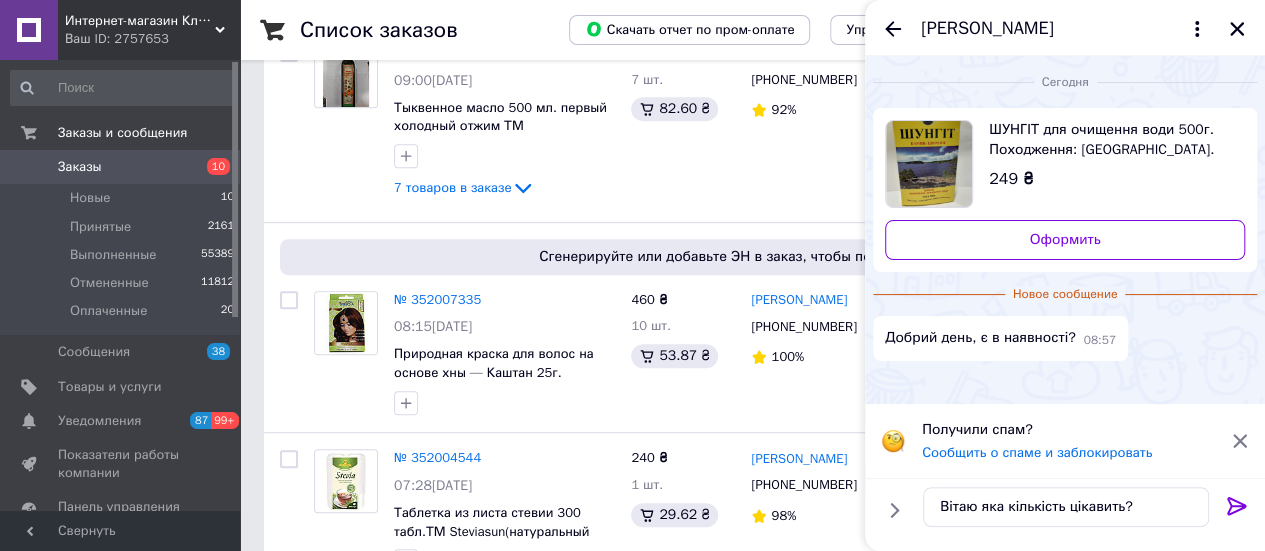 click 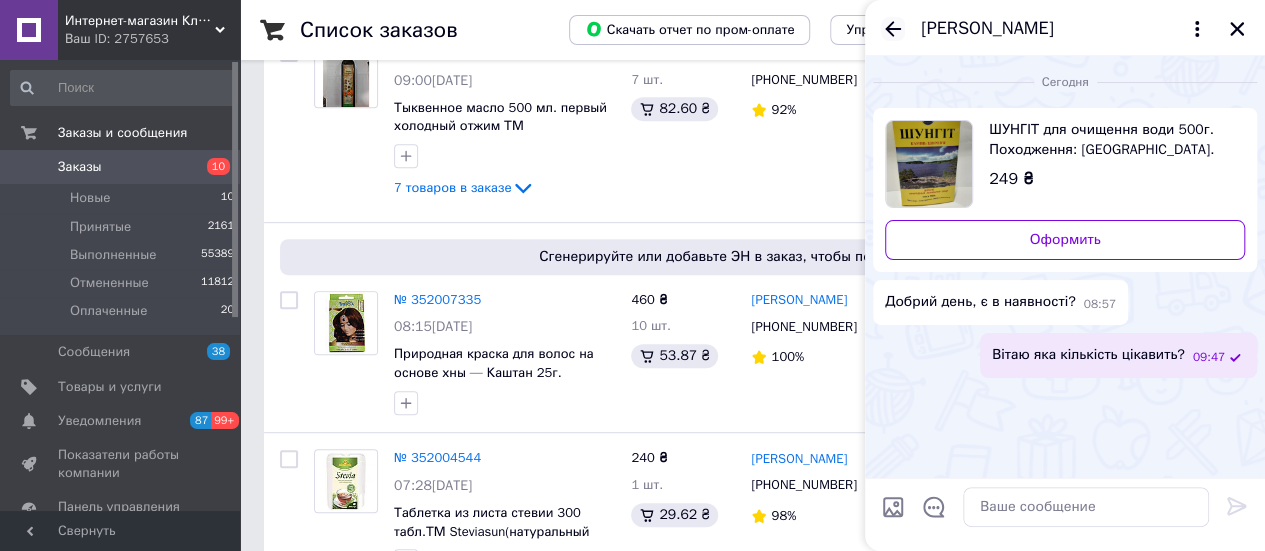 click 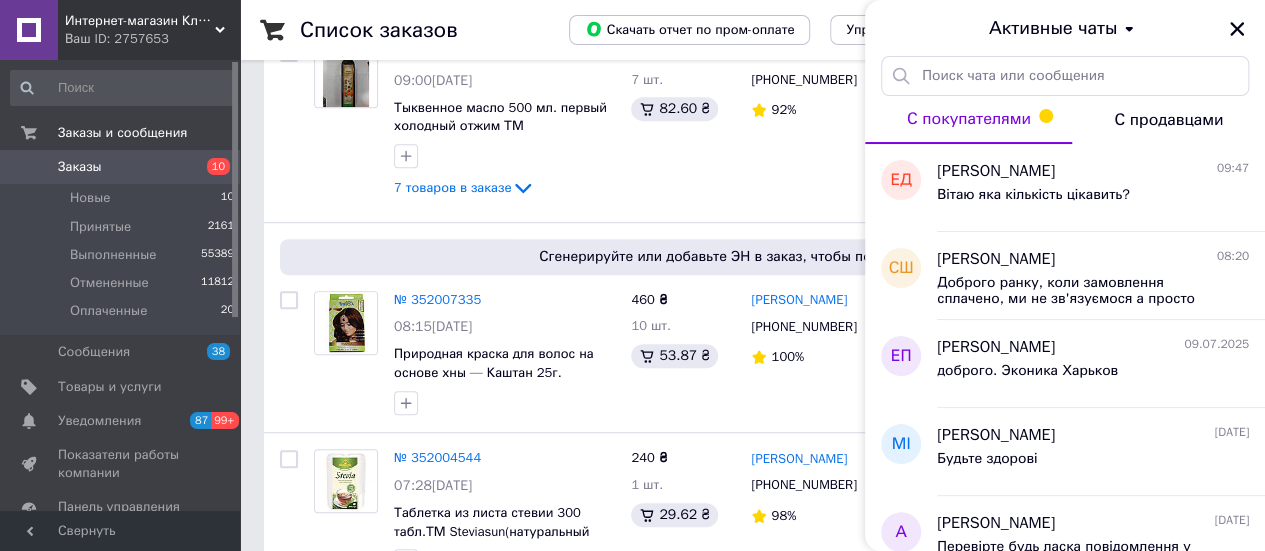 click on "Заказы" at bounding box center [121, 167] 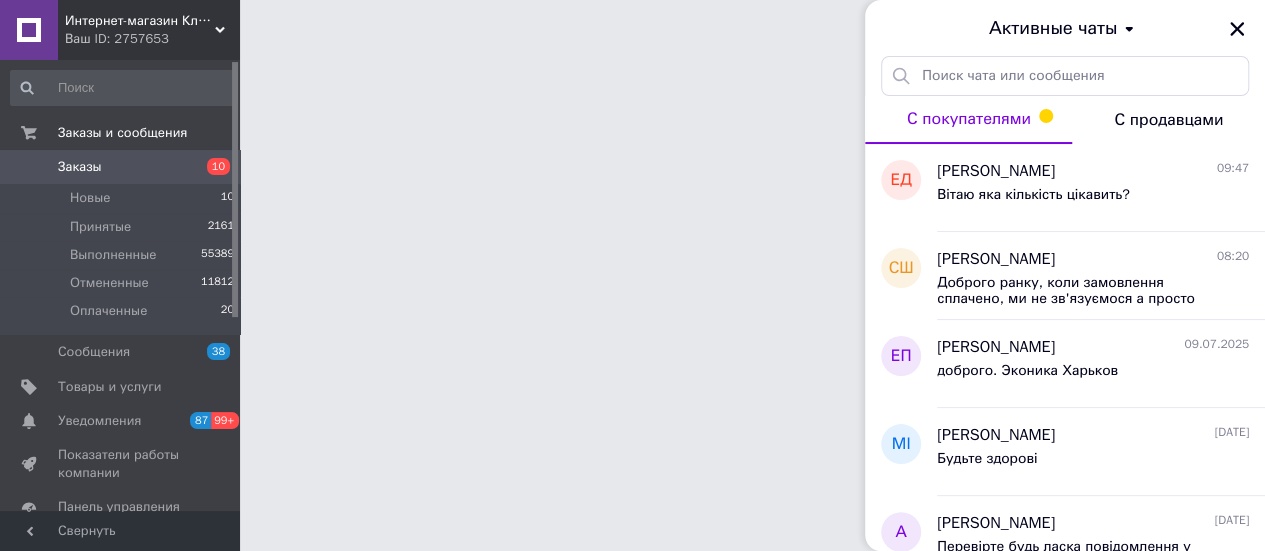 scroll, scrollTop: 0, scrollLeft: 0, axis: both 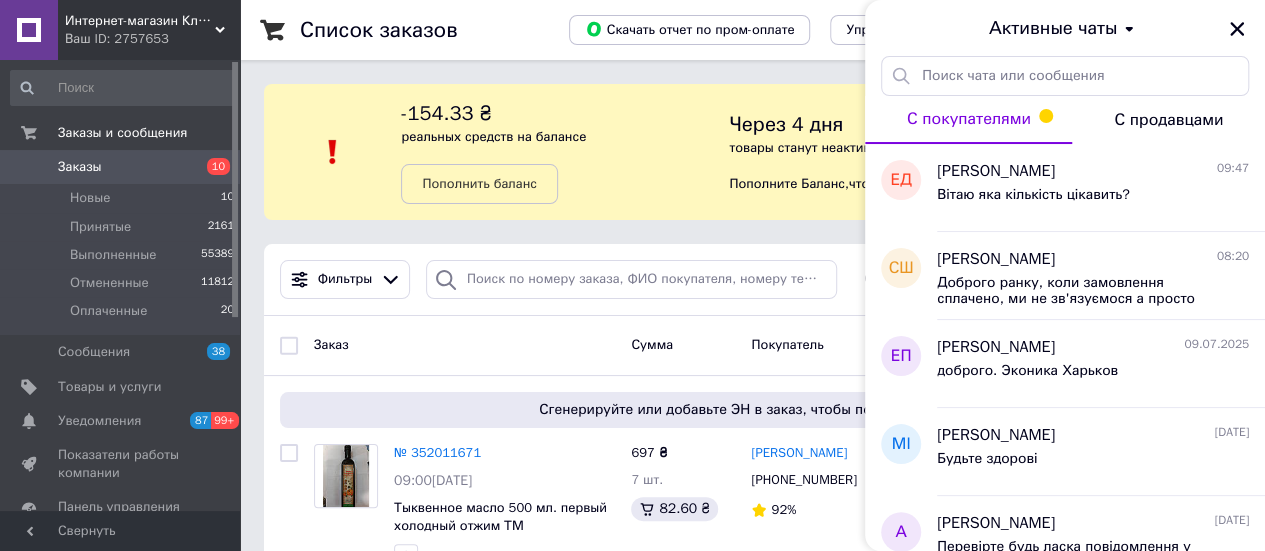 click on "Заказы" at bounding box center (121, 167) 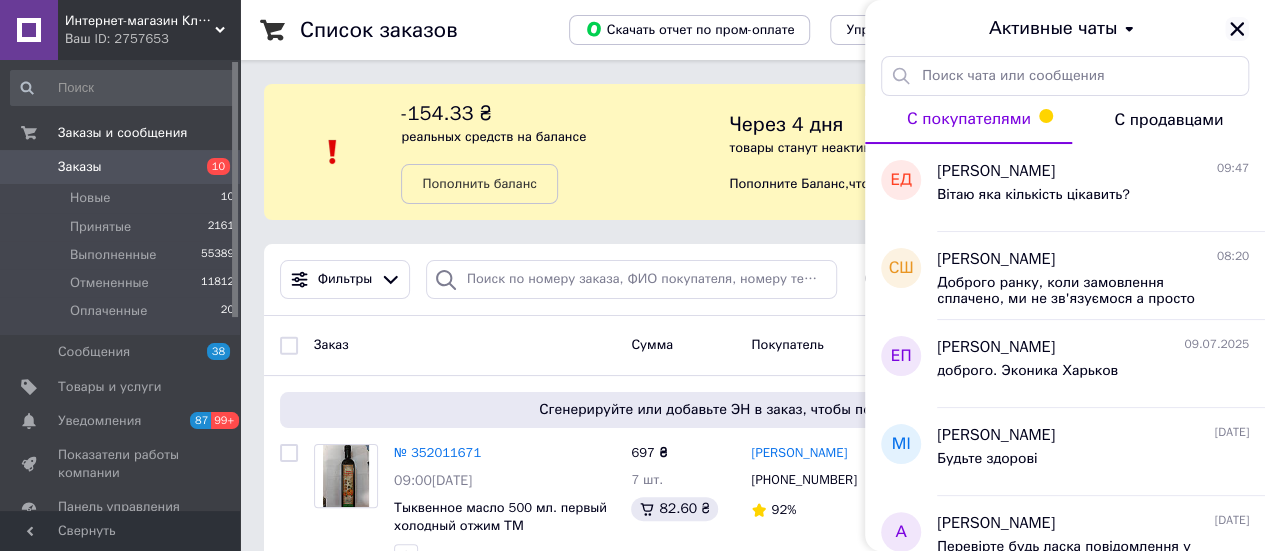 click 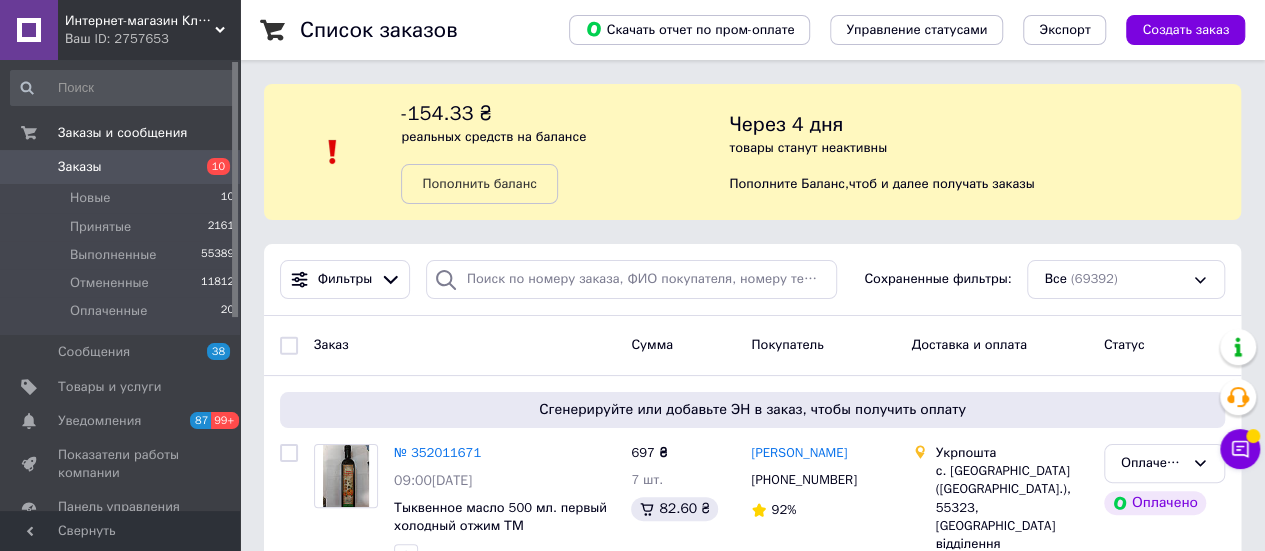 click on "Заказы" at bounding box center (121, 167) 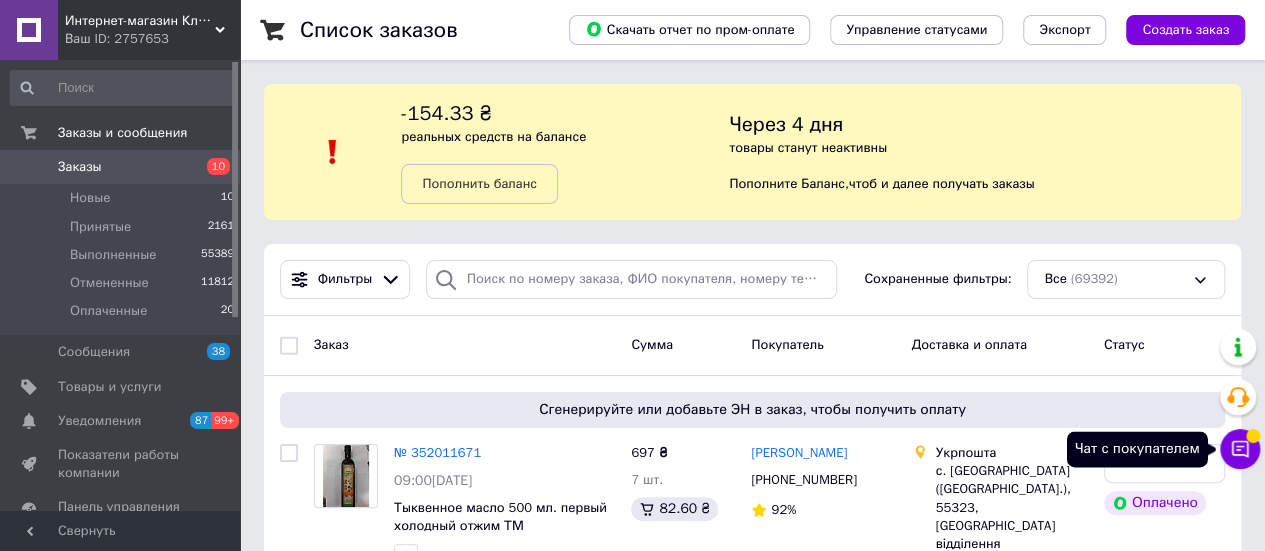 click 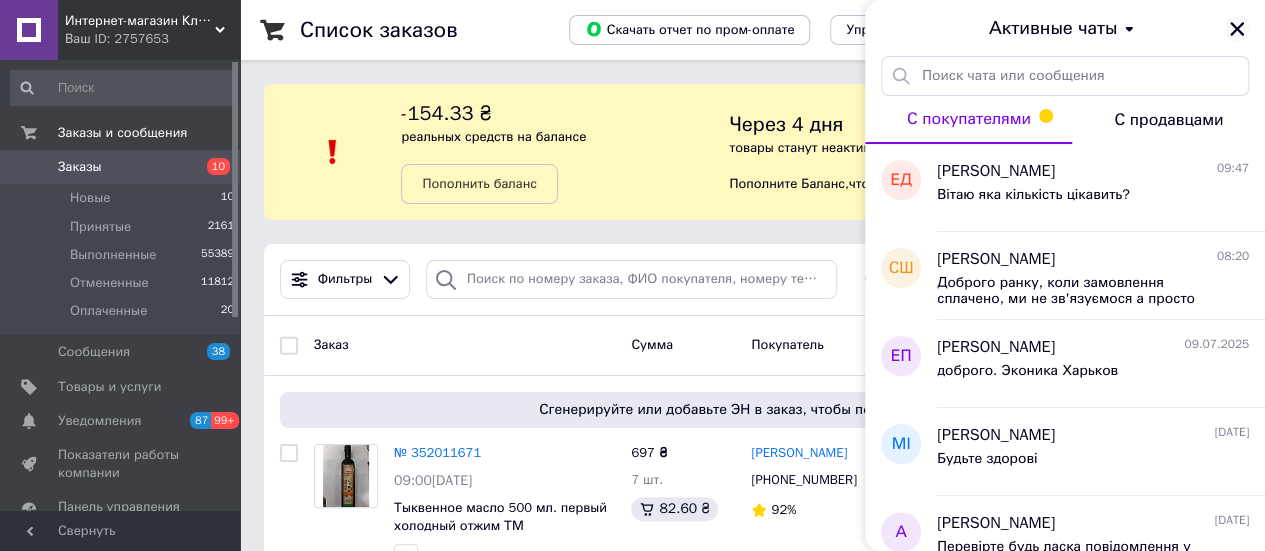 click 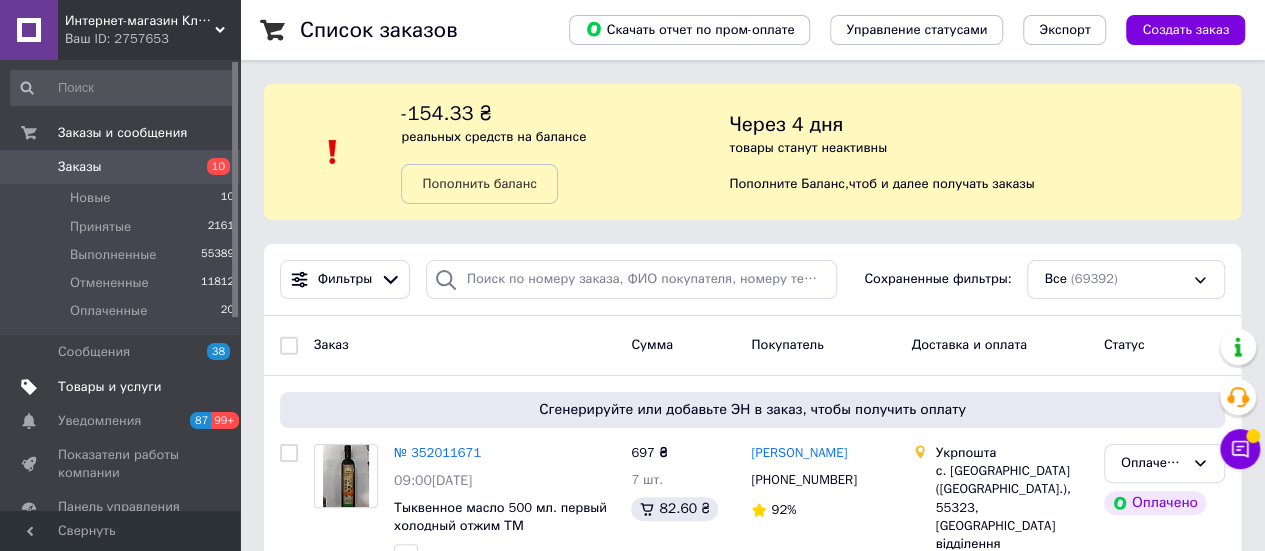 click on "Товары и услуги" at bounding box center (110, 387) 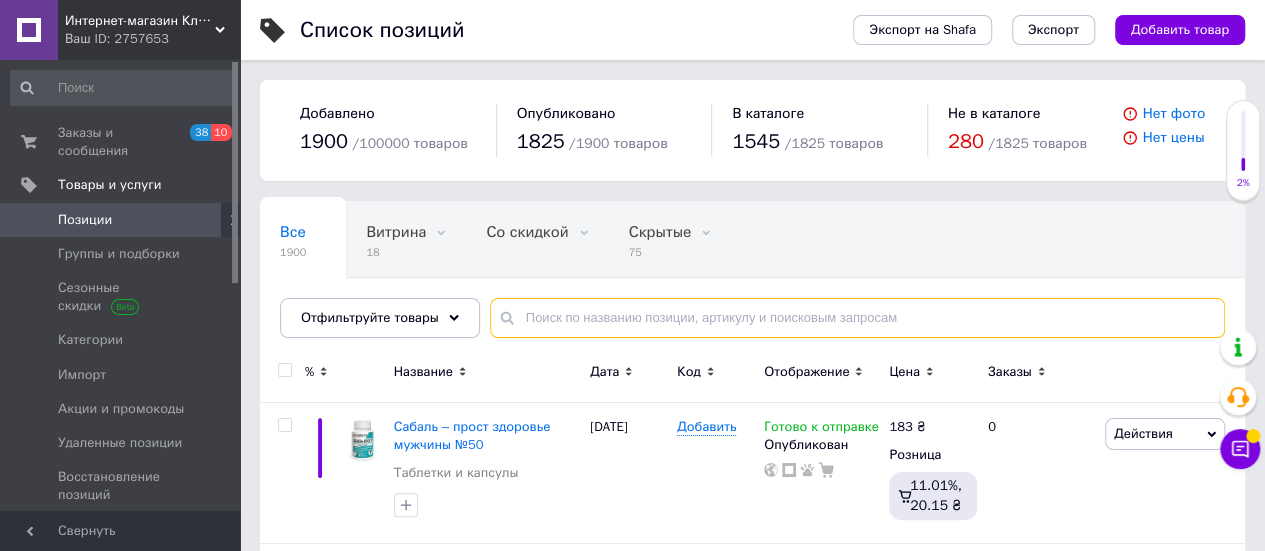 click at bounding box center (857, 318) 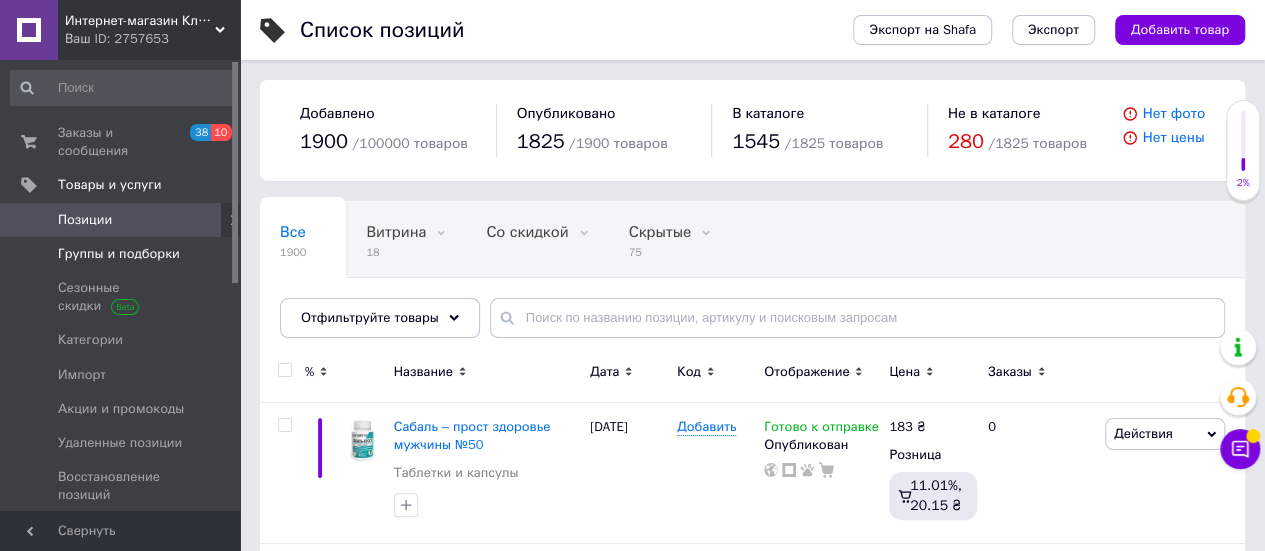 click on "Группы и подборки" at bounding box center (119, 254) 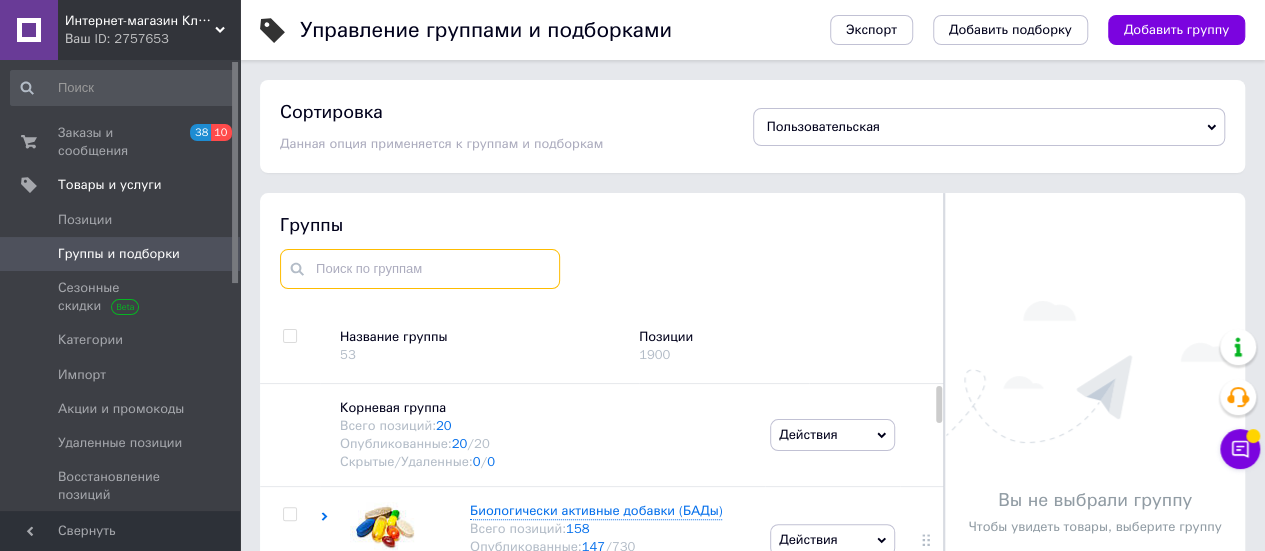 click at bounding box center [420, 269] 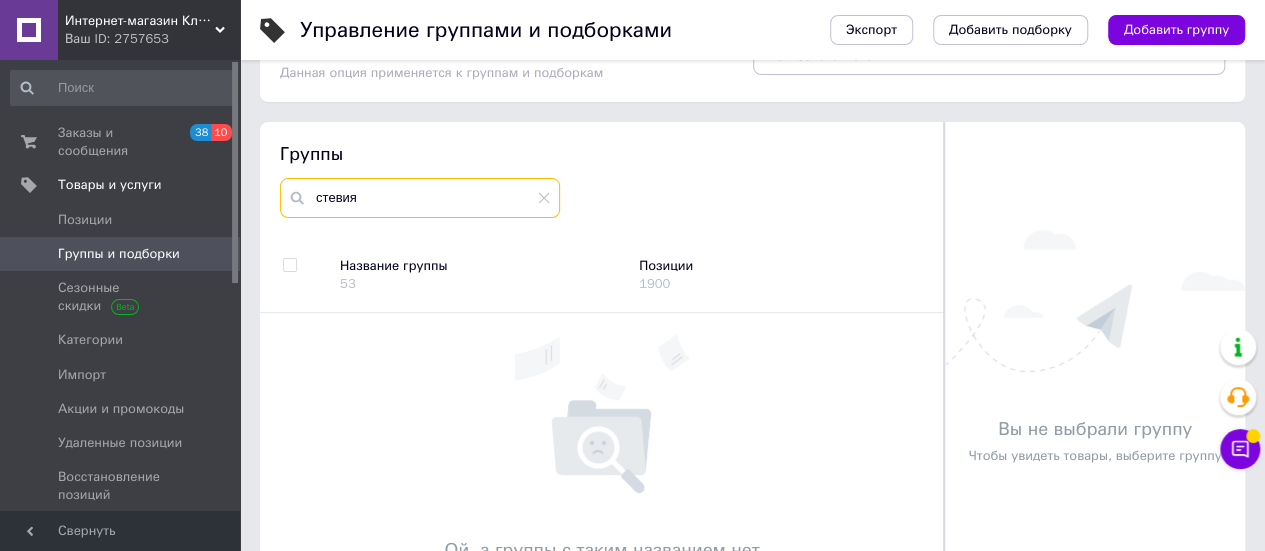 scroll, scrollTop: 125, scrollLeft: 0, axis: vertical 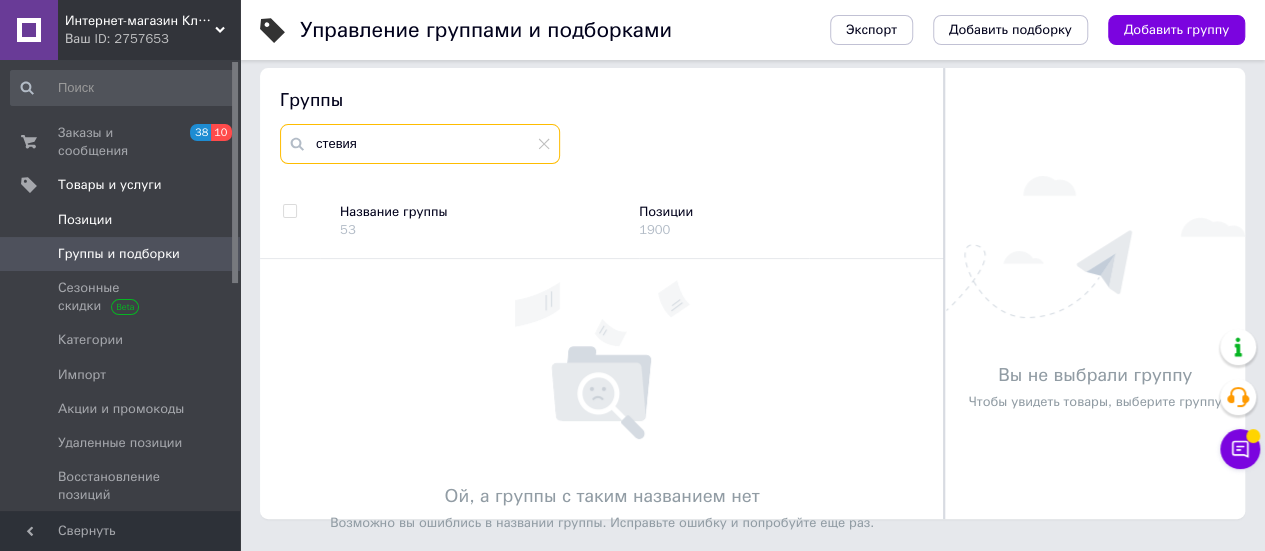 type on "стевия" 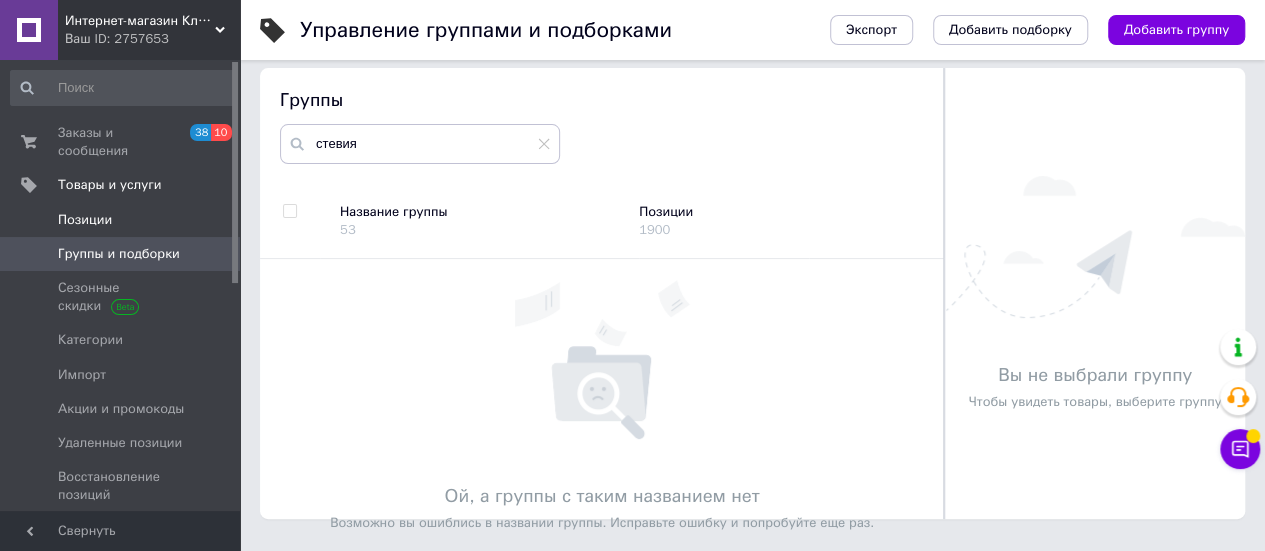 click on "Позиции" at bounding box center [85, 220] 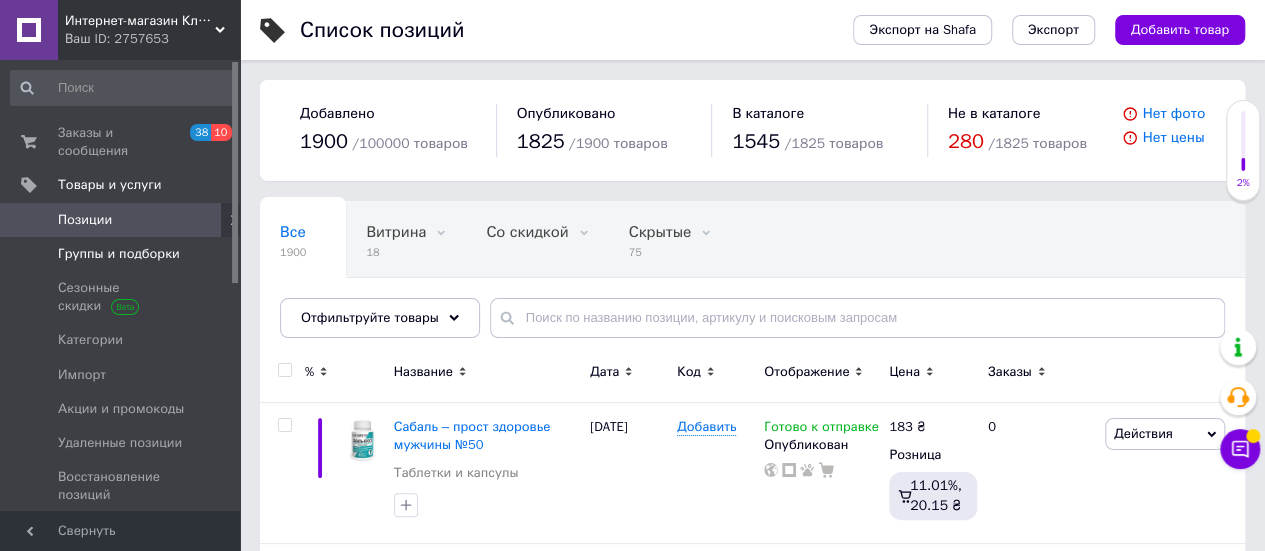 click on "Группы и подборки" at bounding box center [119, 254] 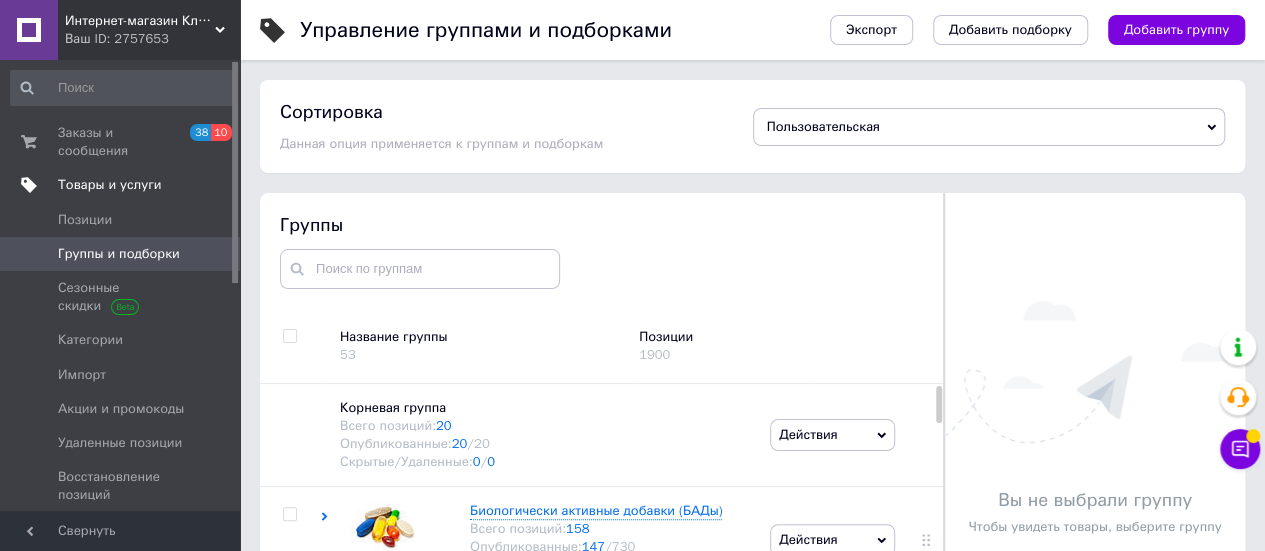 click on "Товары и услуги" at bounding box center (110, 185) 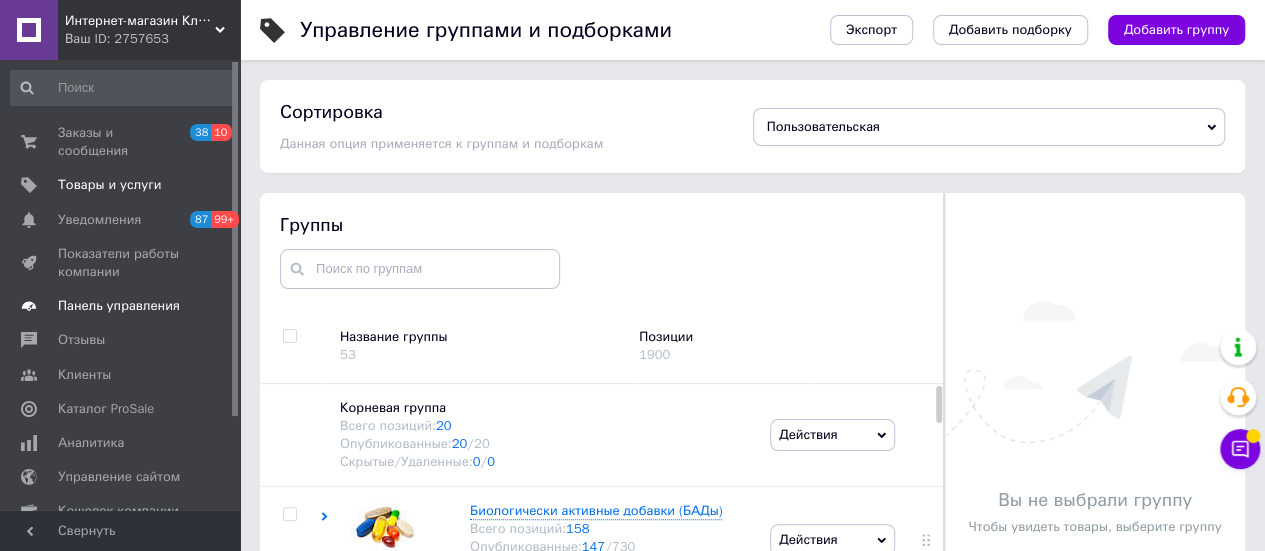 click on "Панель управления" at bounding box center (119, 306) 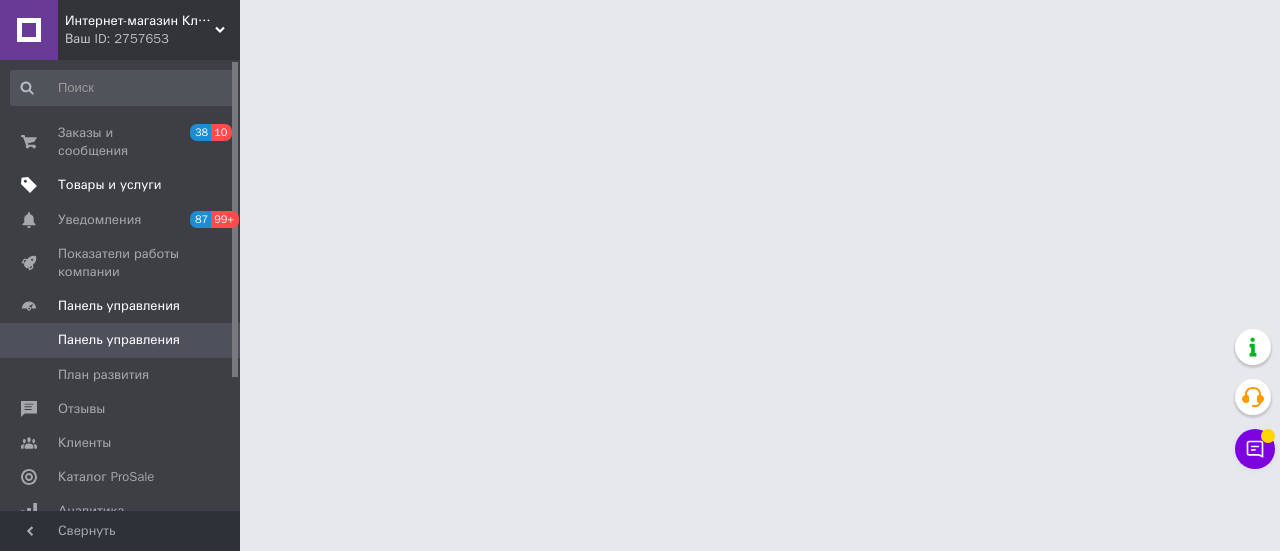 click on "Товары и услуги" at bounding box center (110, 185) 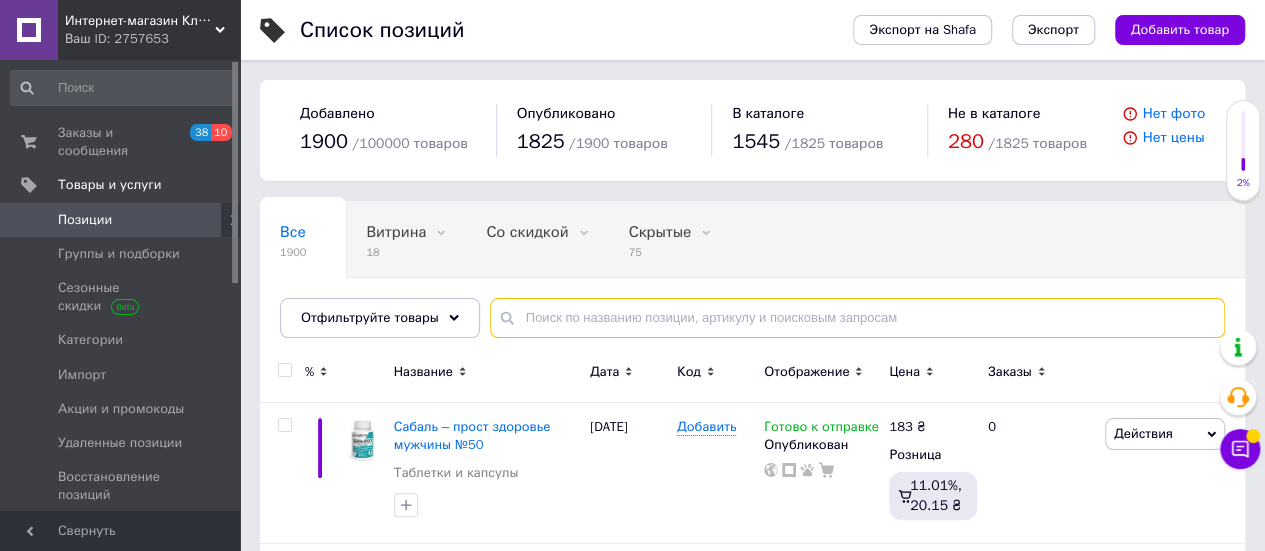 click at bounding box center (857, 318) 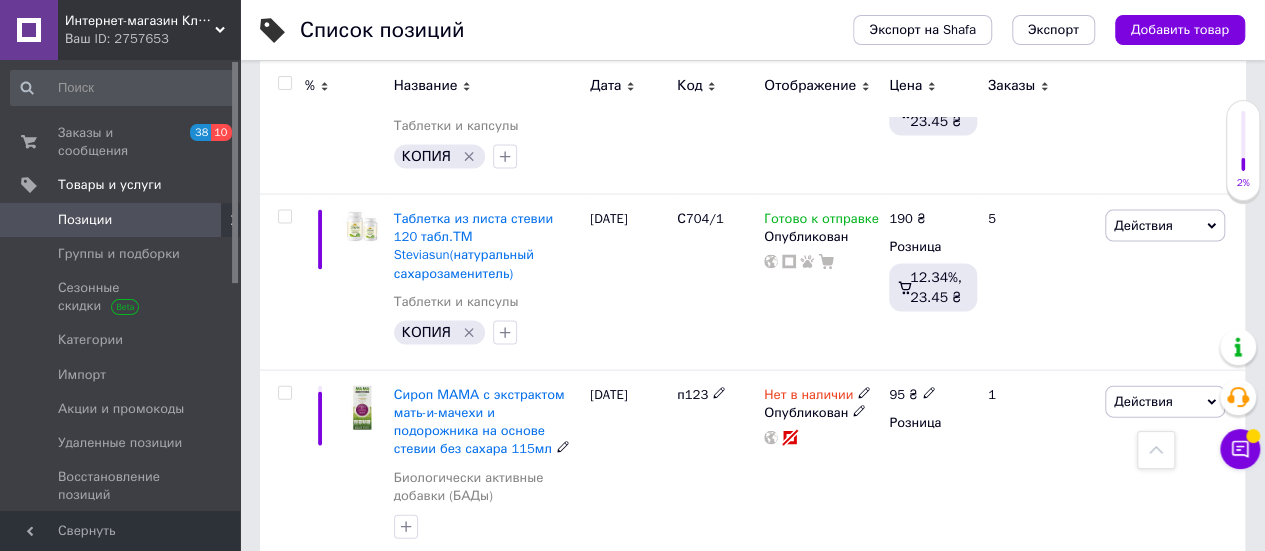 scroll, scrollTop: 2200, scrollLeft: 0, axis: vertical 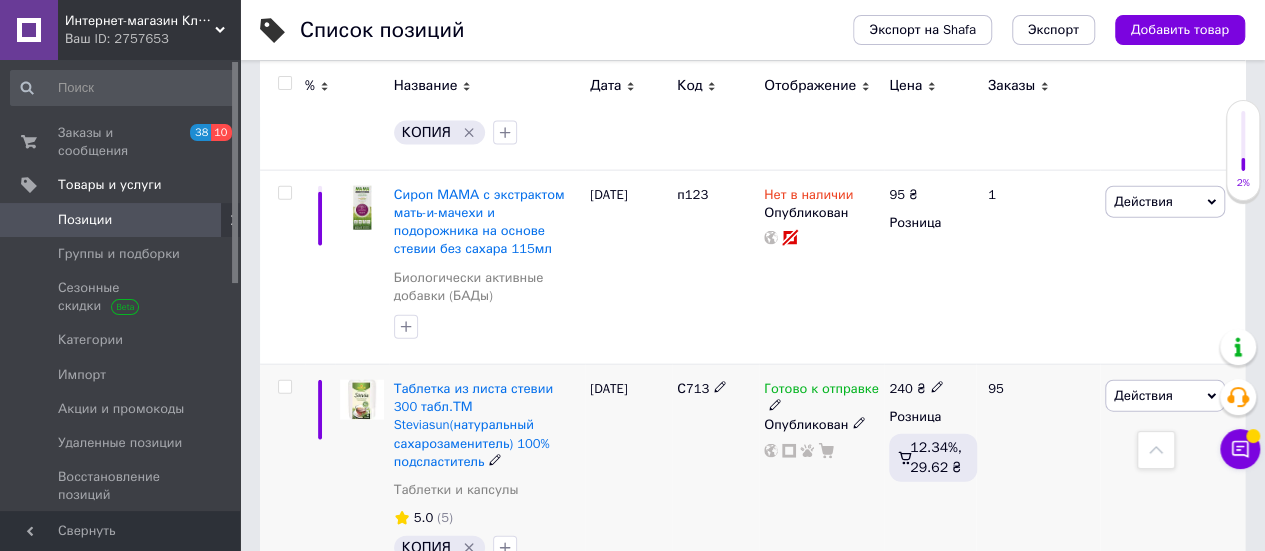 type on "стевия" 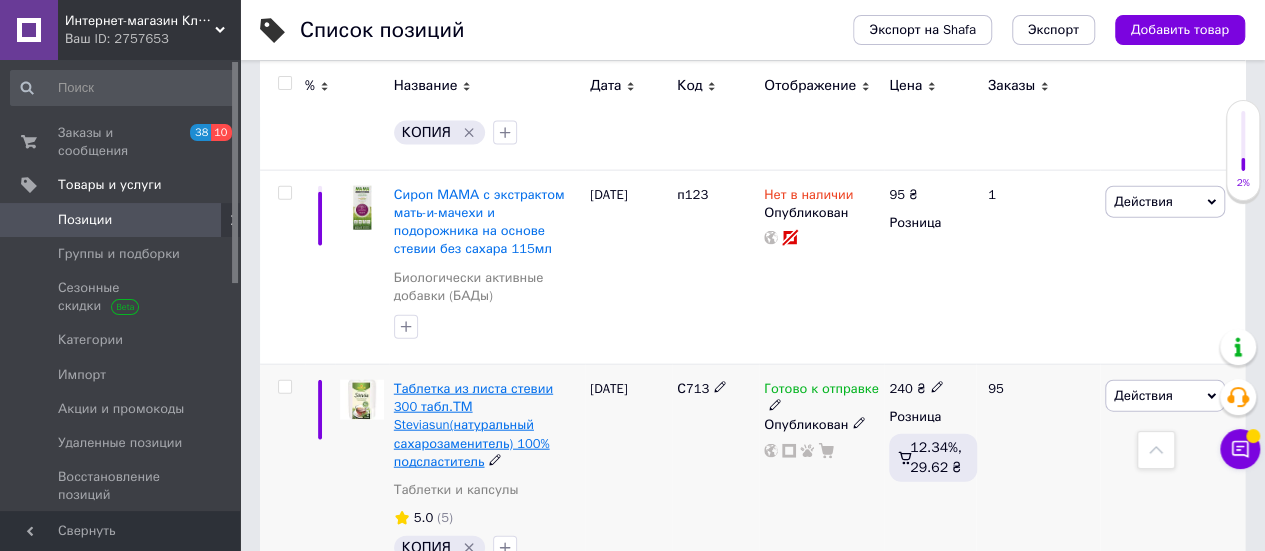 click on "Таблетка из листа стевии 300 табл.ТМ Steviasun(натуральный сахарозаменитель) 100% подсластитель" at bounding box center (473, 425) 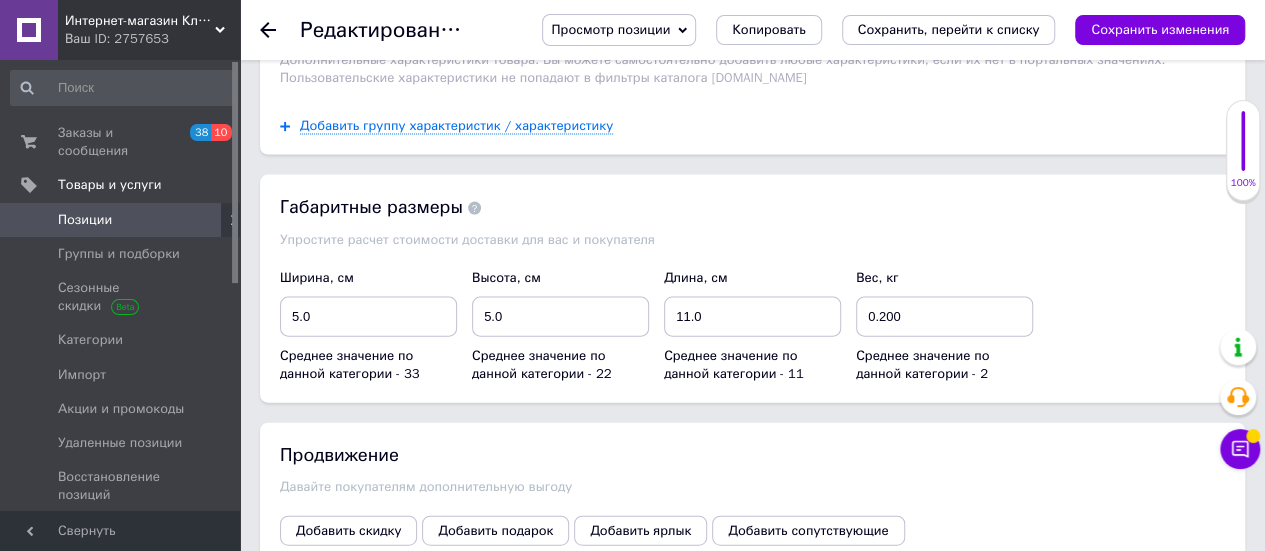 scroll, scrollTop: 2200, scrollLeft: 0, axis: vertical 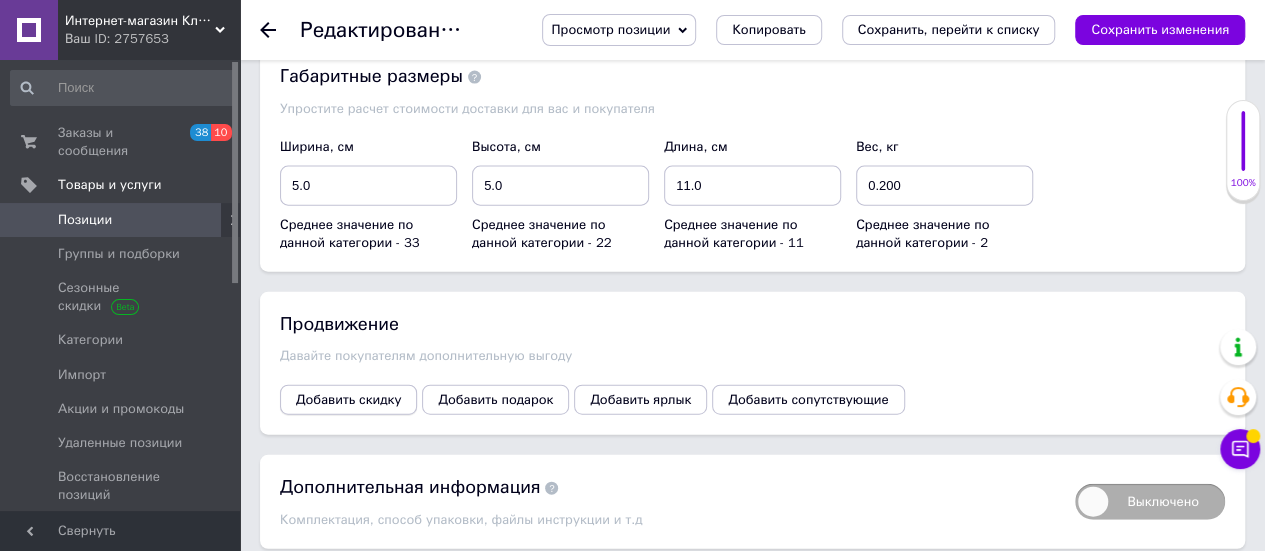 click on "Добавить скидку" at bounding box center (348, 400) 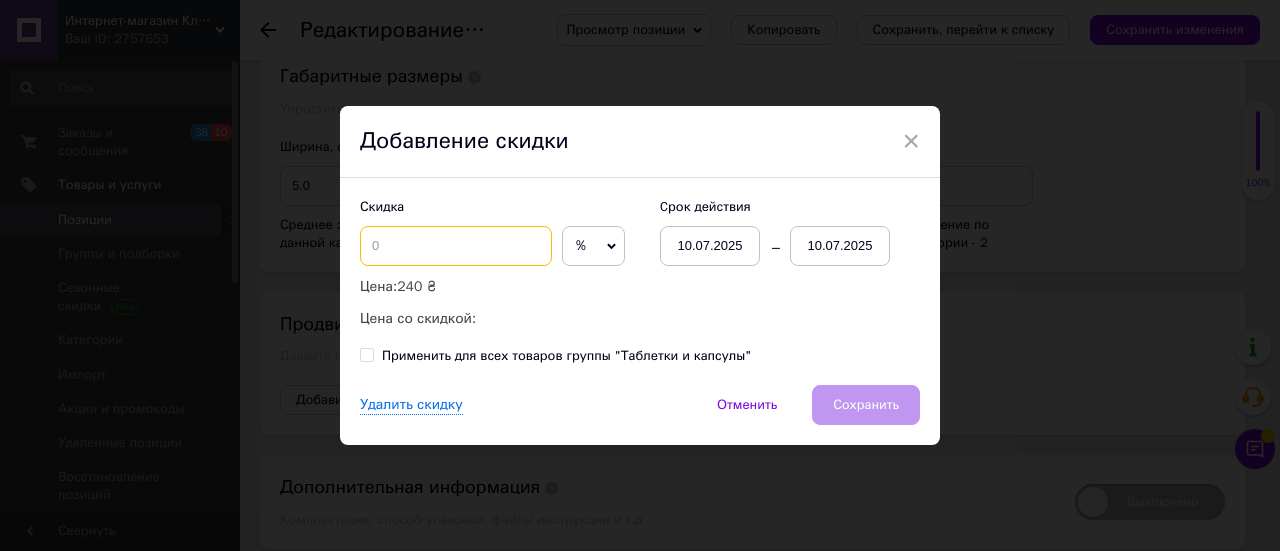 click at bounding box center [456, 246] 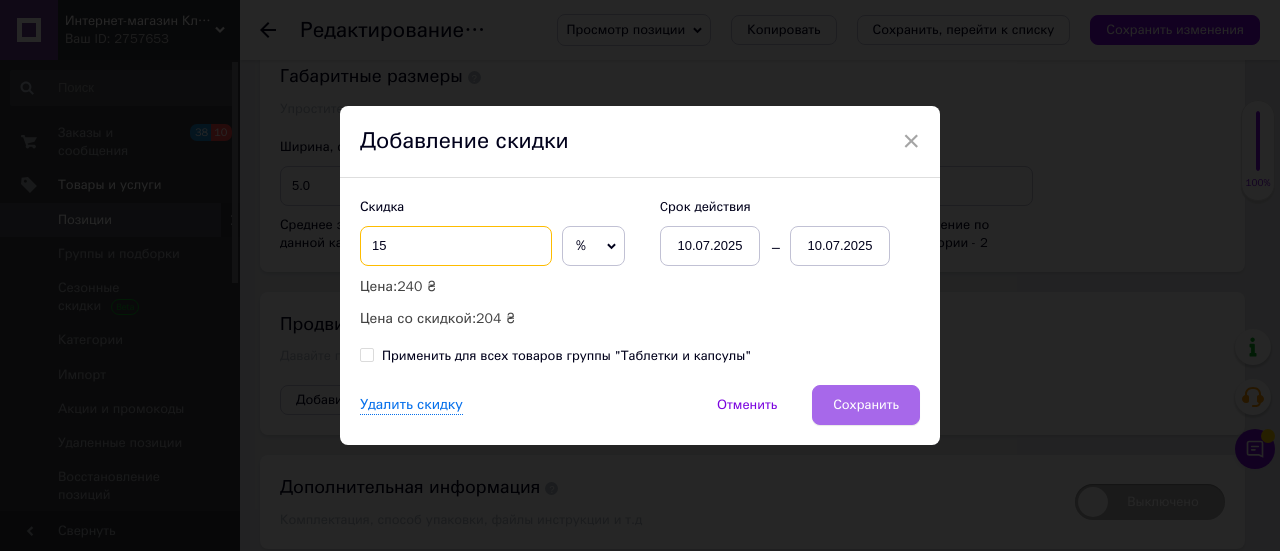 type on "15" 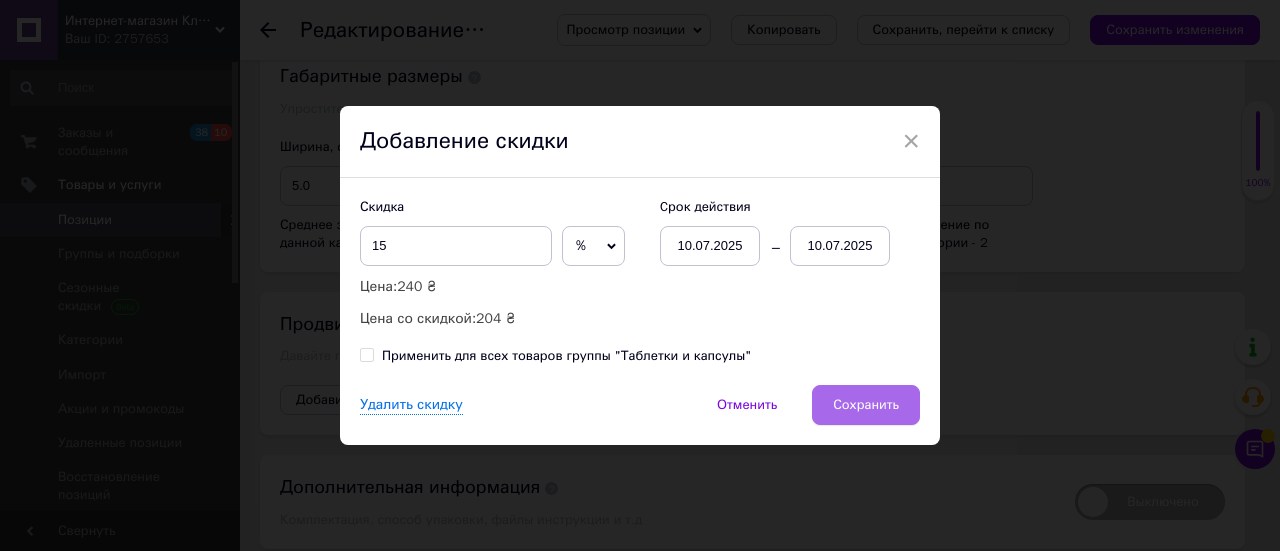 click on "Сохранить" at bounding box center [866, 405] 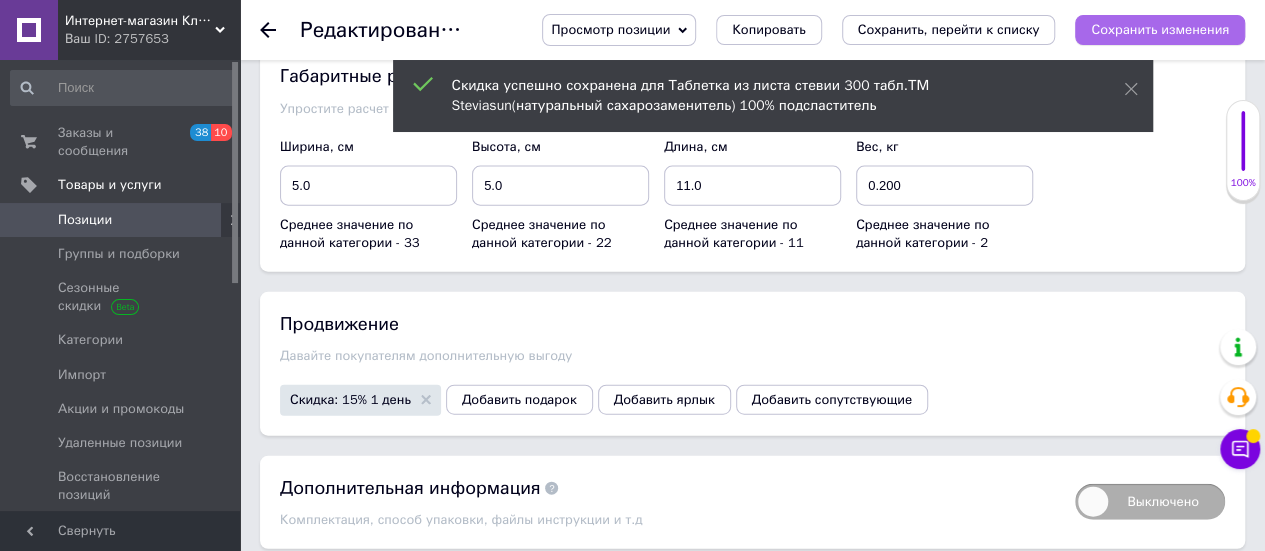 click on "Сохранить изменения" at bounding box center [1160, 29] 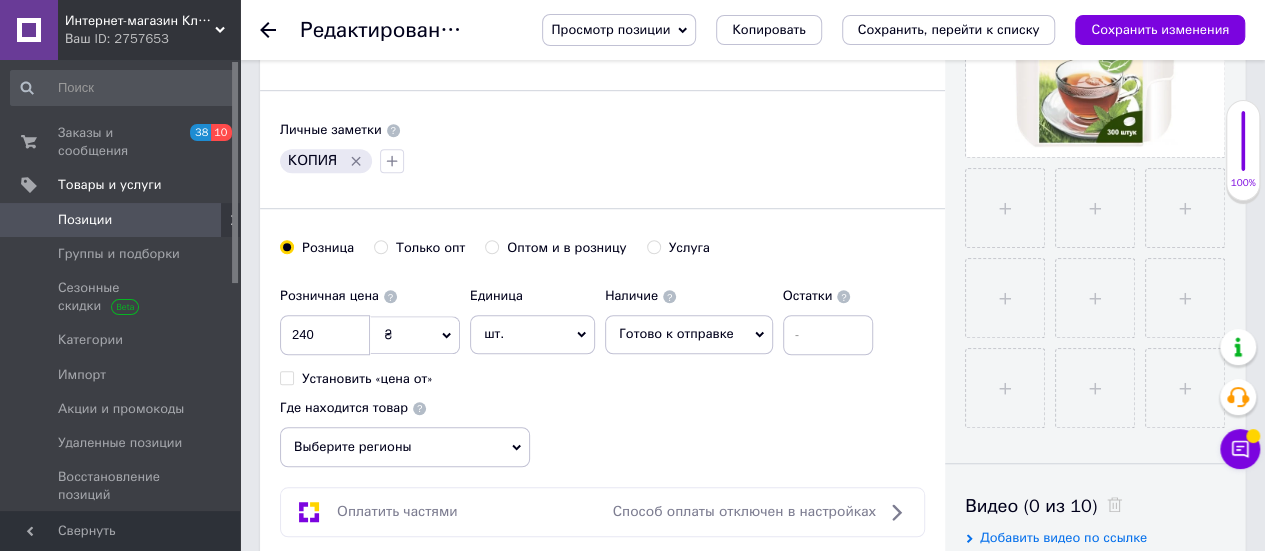 scroll, scrollTop: 600, scrollLeft: 0, axis: vertical 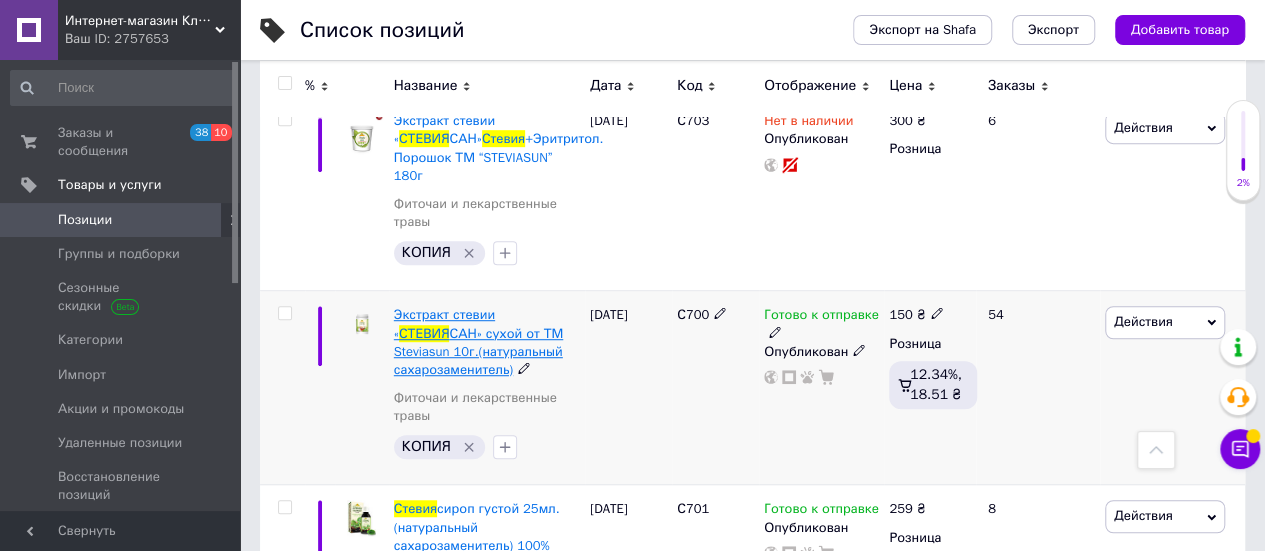 click on "Экстракт стевии «" at bounding box center [444, 323] 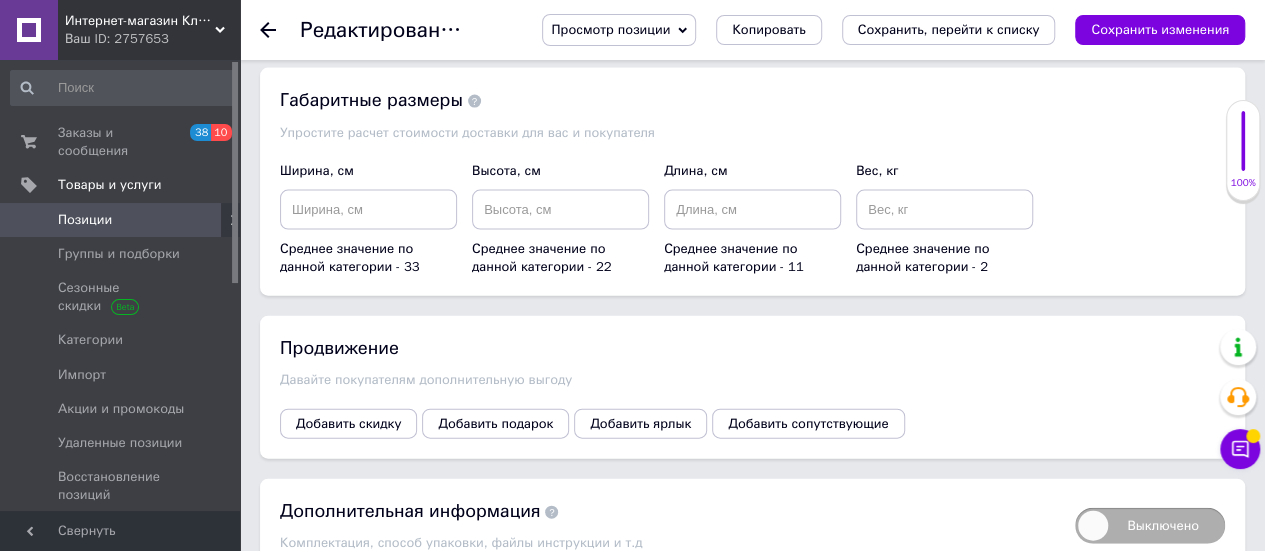 scroll, scrollTop: 2203, scrollLeft: 0, axis: vertical 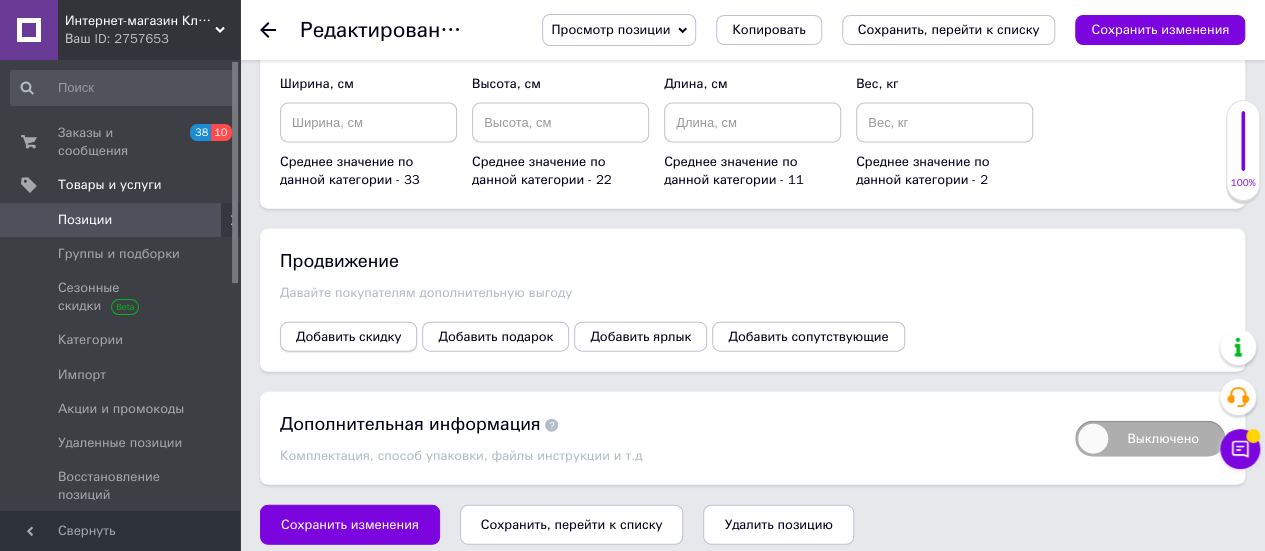 click on "Добавить скидку" at bounding box center (348, 337) 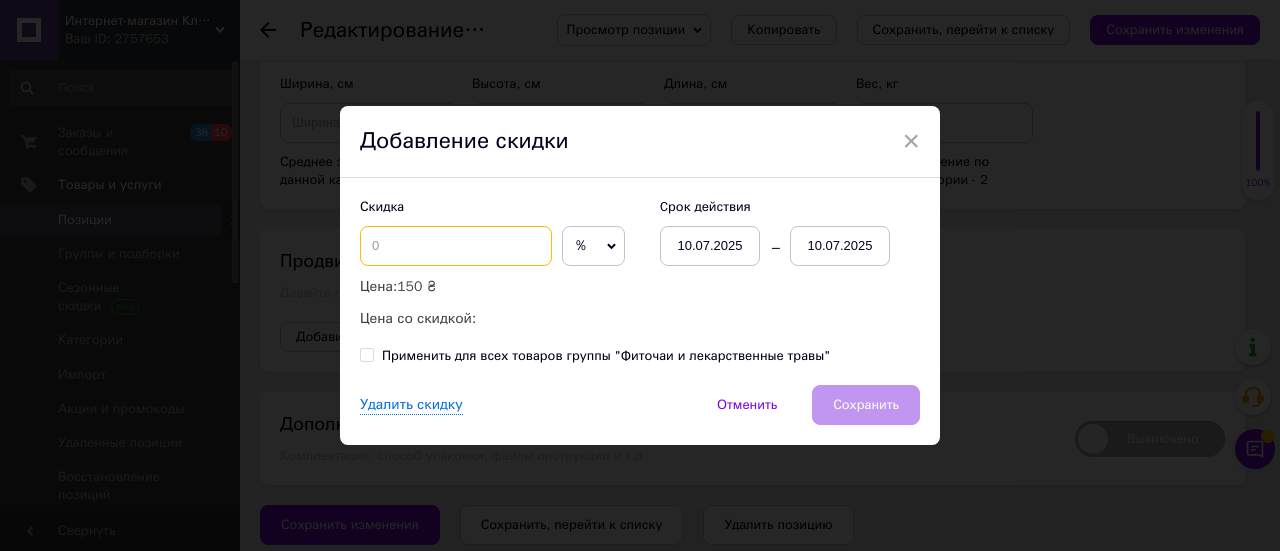 click at bounding box center (456, 246) 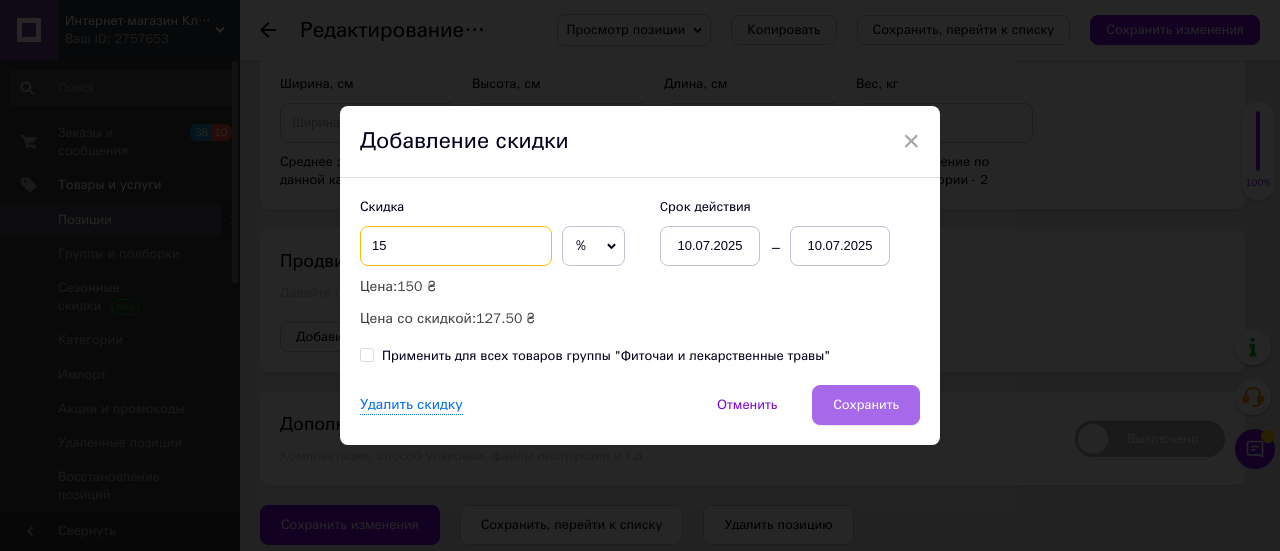 type on "15" 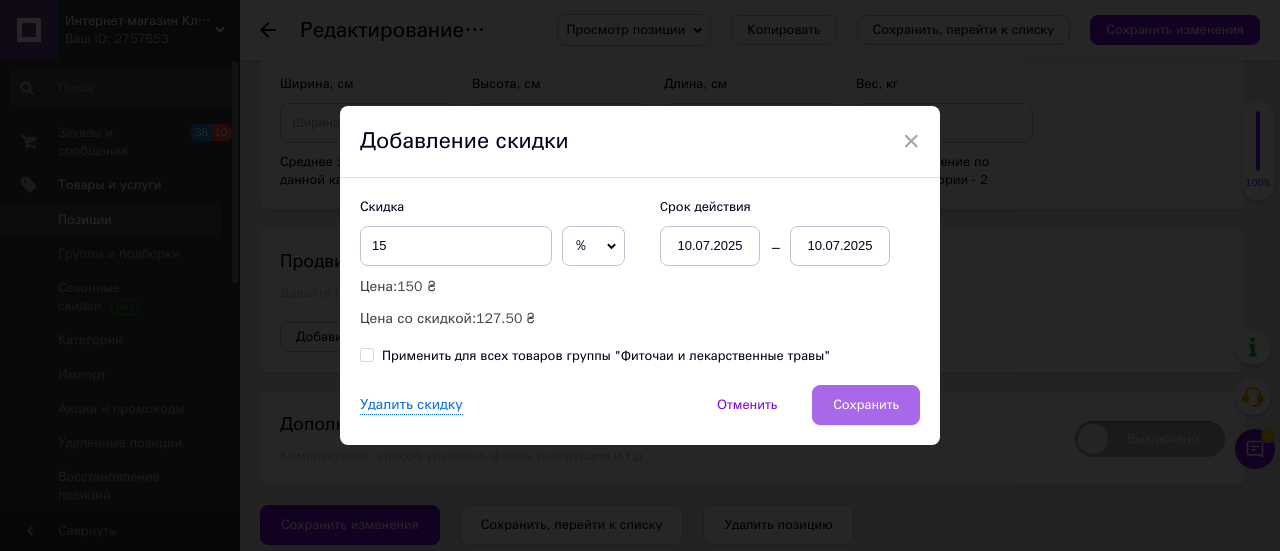 click on "Сохранить" at bounding box center [866, 405] 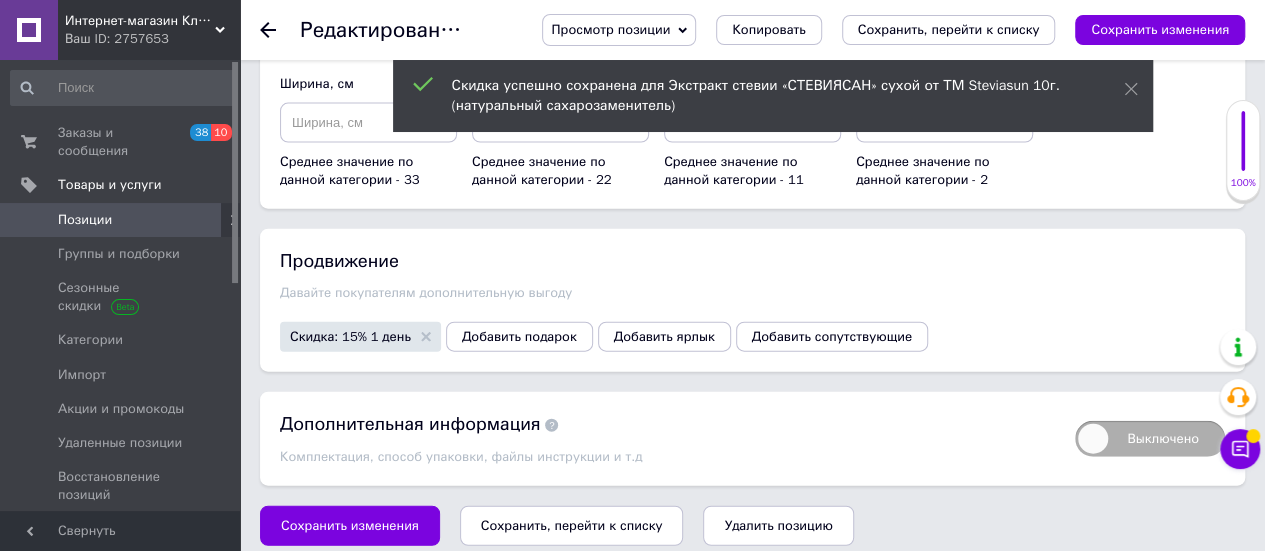 click on "Сохранить изменения" at bounding box center [1160, 29] 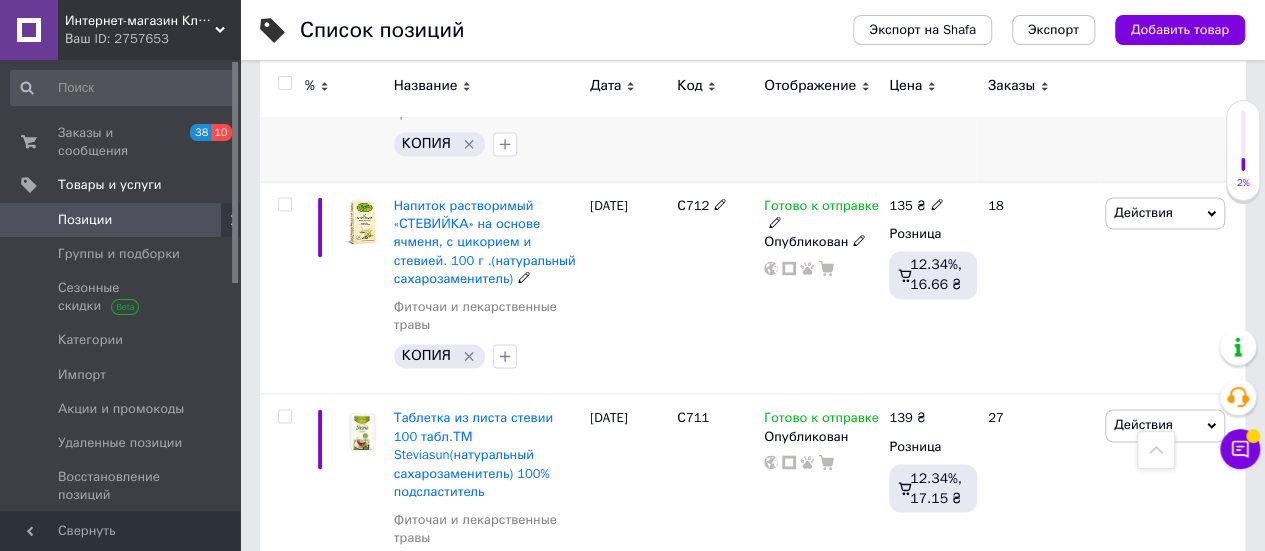 scroll, scrollTop: 1621, scrollLeft: 0, axis: vertical 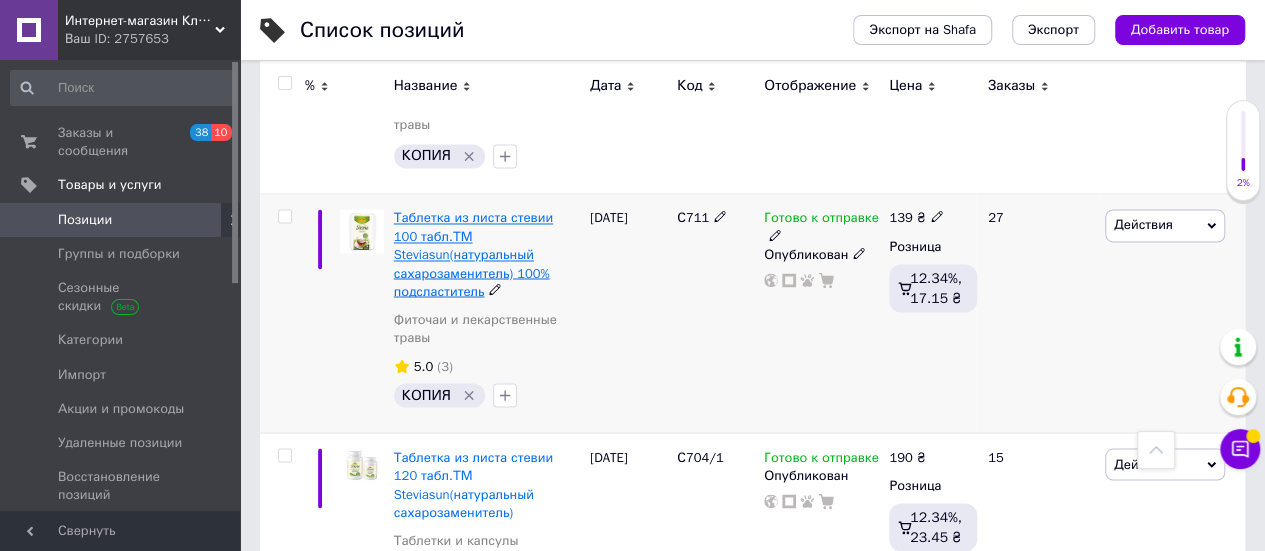 click on "Таблетка из листа стевии 100 табл.ТМ Steviasun(натуральный сахарозаменитель) 100% подсластитель" at bounding box center [473, 254] 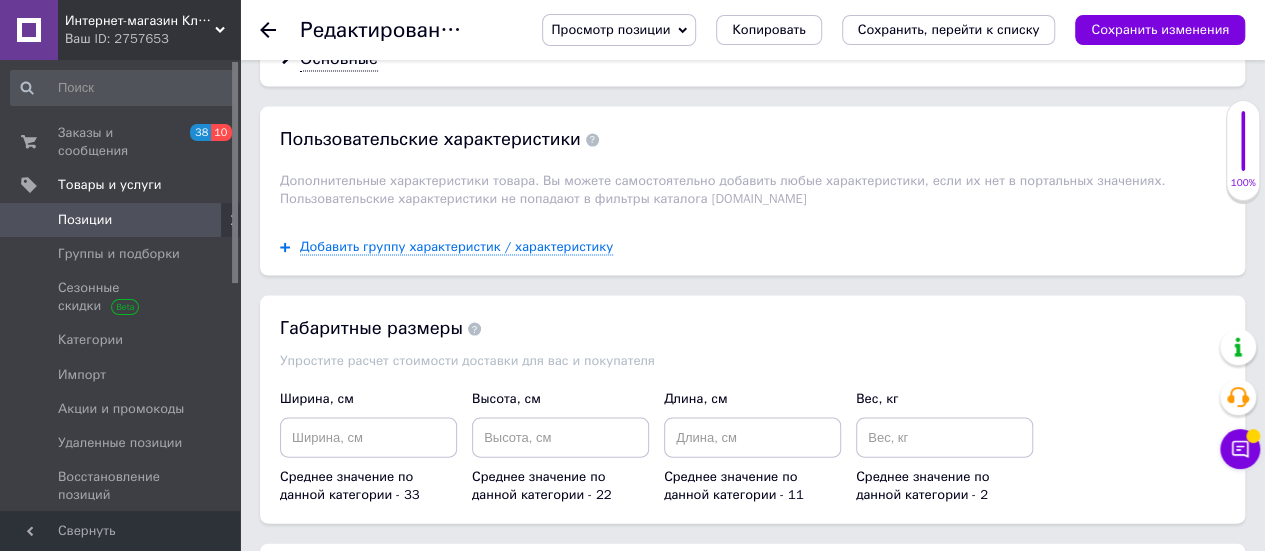 scroll, scrollTop: 2200, scrollLeft: 0, axis: vertical 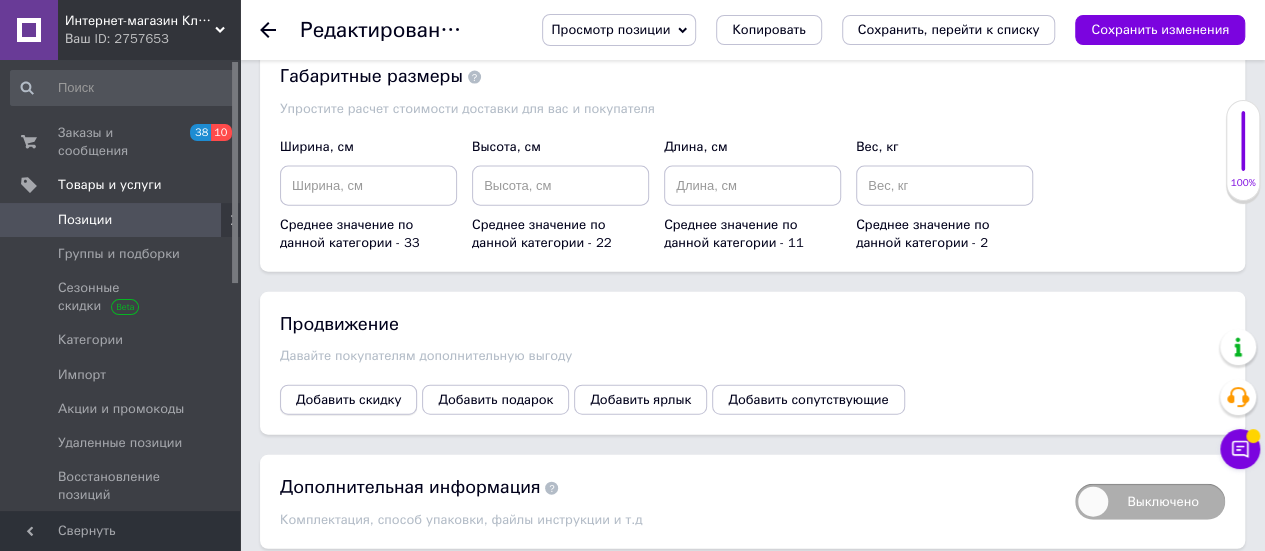 click on "Добавить скидку" at bounding box center [348, 400] 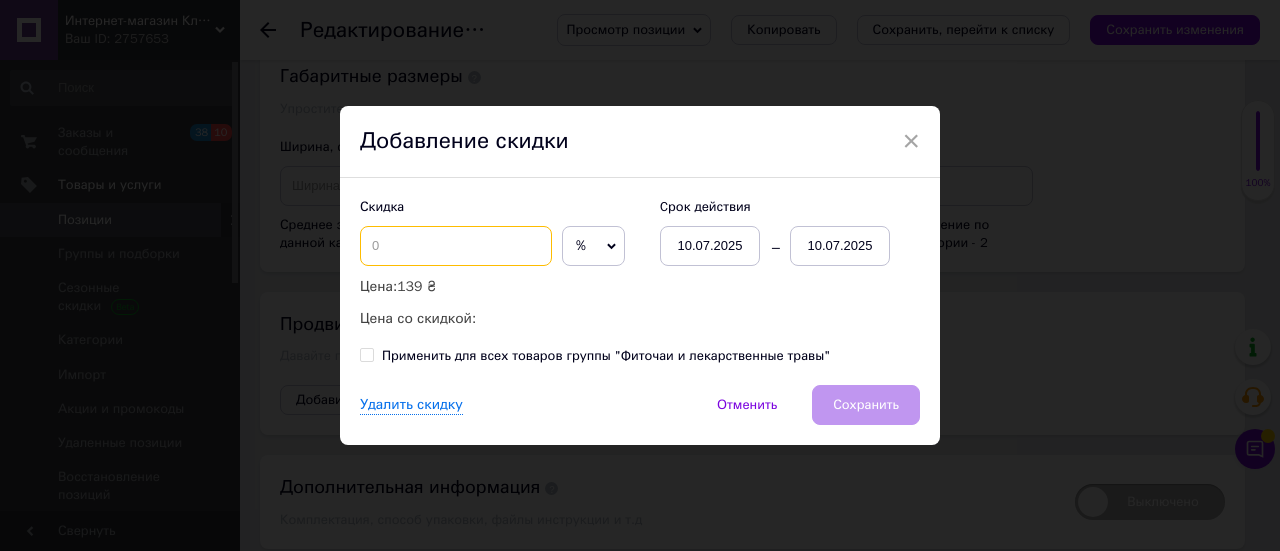 click at bounding box center [456, 246] 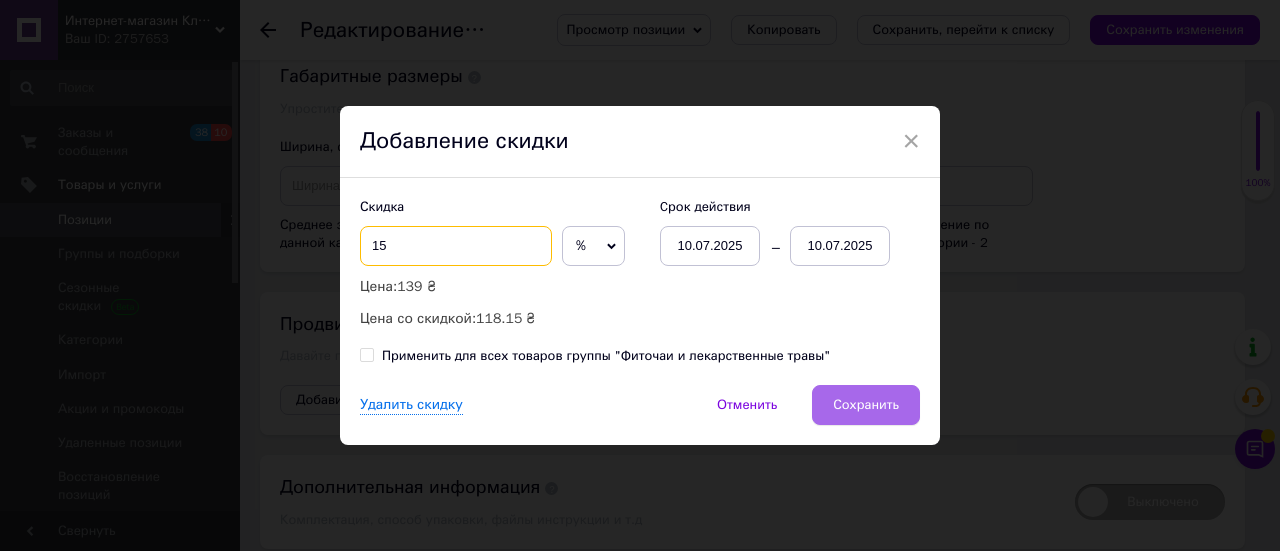 type on "15" 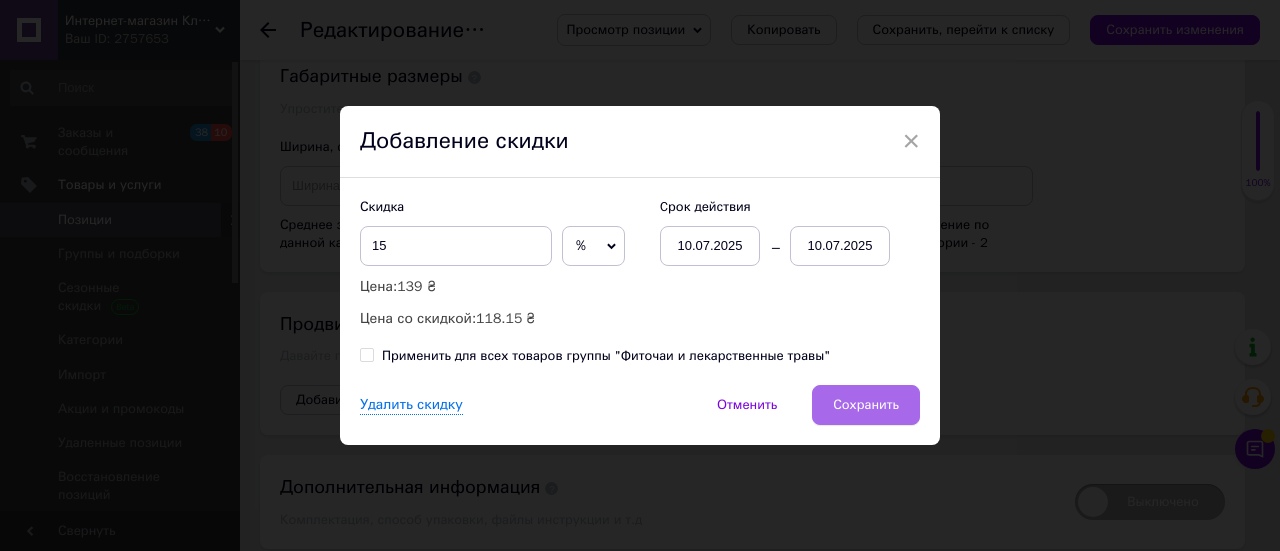 click on "Сохранить" at bounding box center [866, 405] 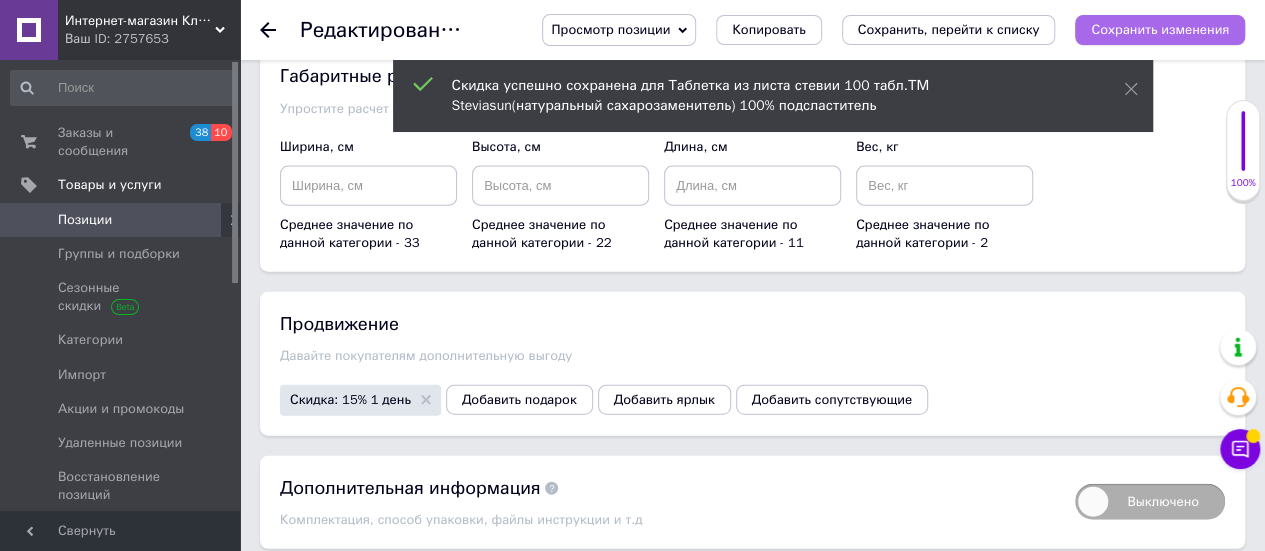 click on "Сохранить изменения" at bounding box center [1160, 30] 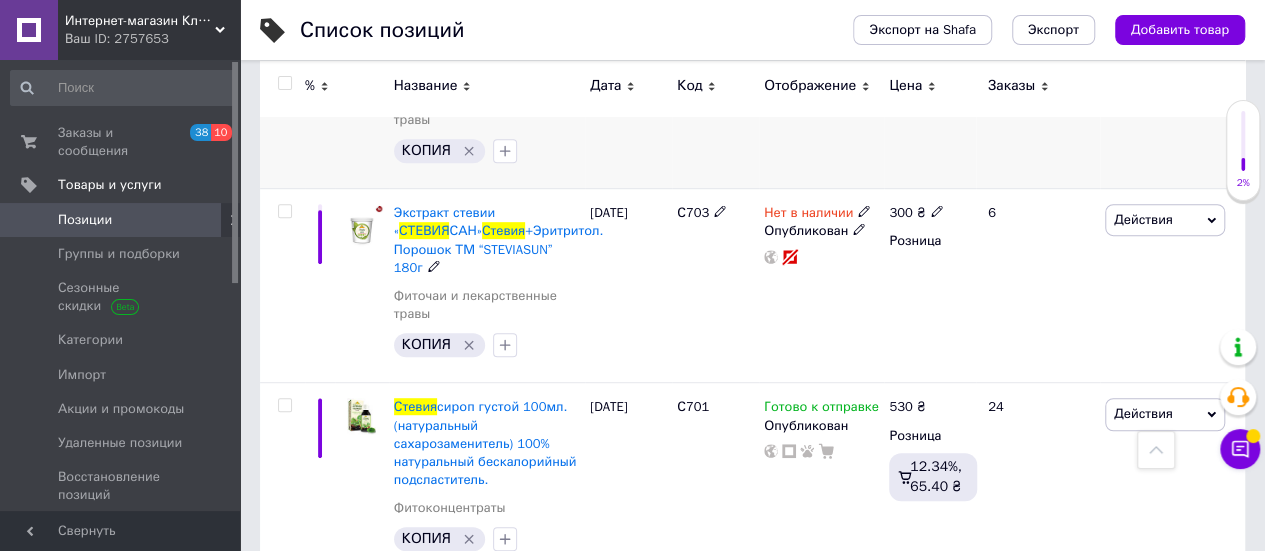scroll, scrollTop: 500, scrollLeft: 0, axis: vertical 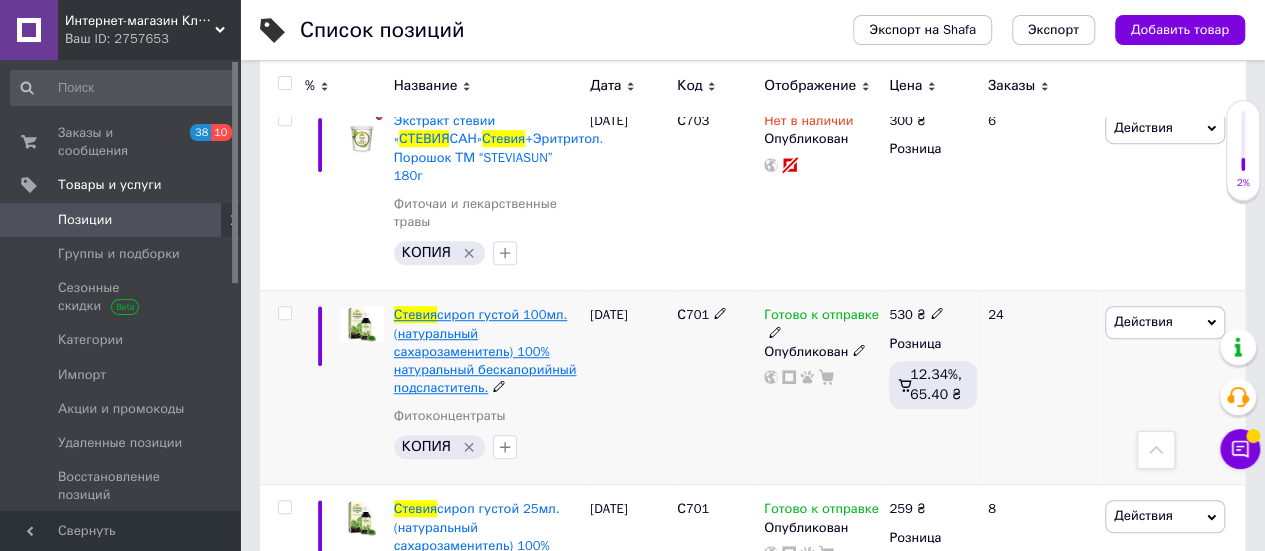 click on "сироп густой 100мл.(натуральный сахарозаменитель) 100% натуральный бескалорийный подсластитель." at bounding box center [485, 351] 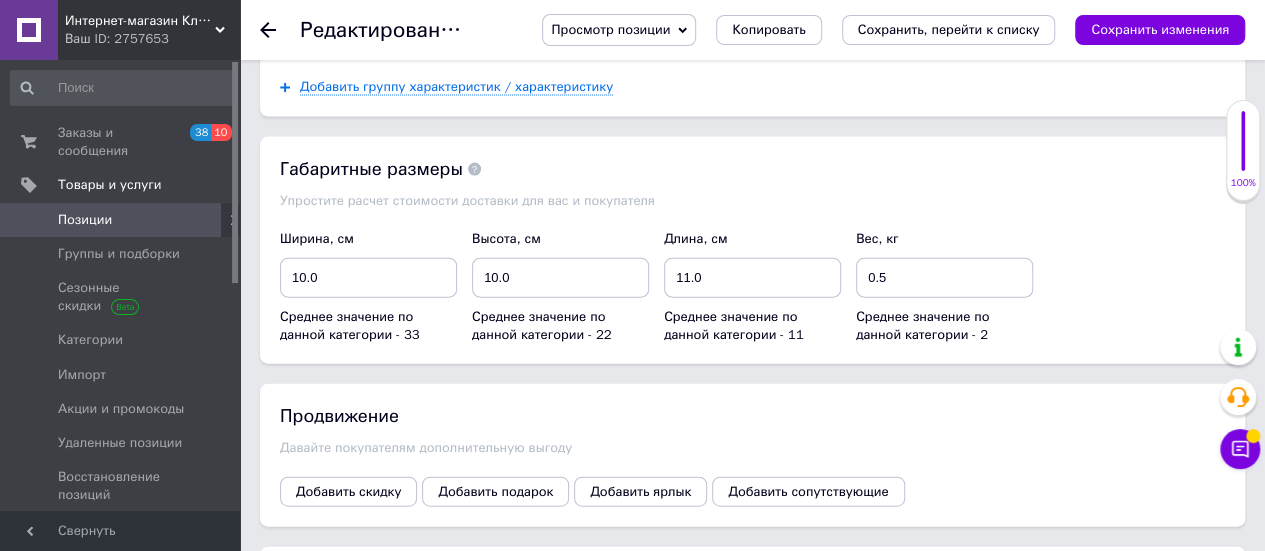 scroll, scrollTop: 2290, scrollLeft: 0, axis: vertical 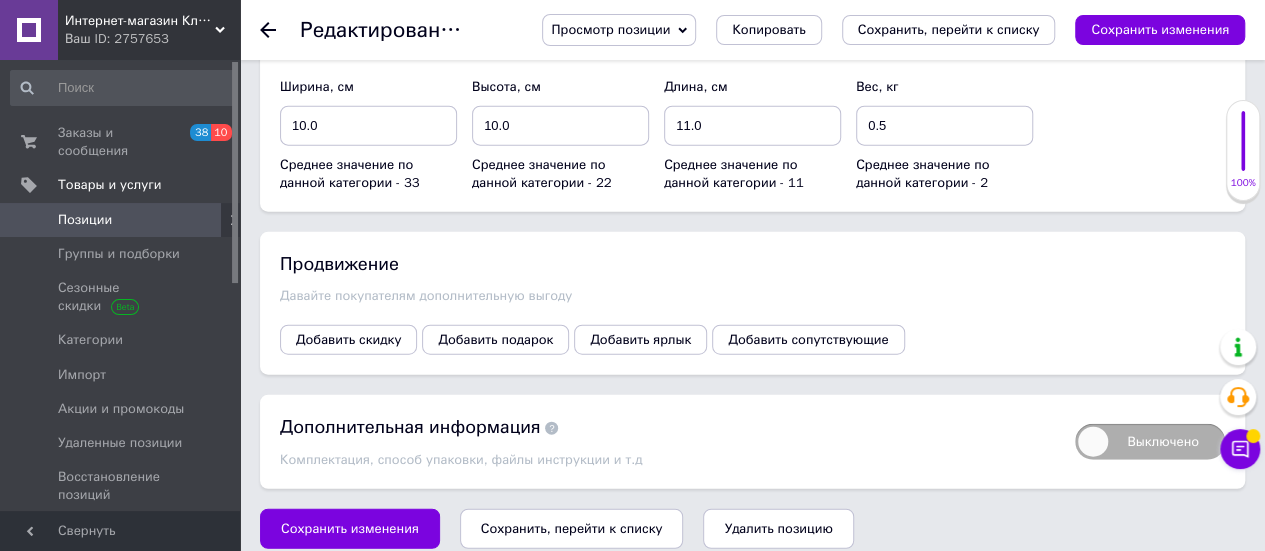 click on "Продвижение Давайте покупателям дополнительную выгоду Добавить скидку Добавить подарок Добавить ярлык Добавить сопутствующие" at bounding box center [752, 303] 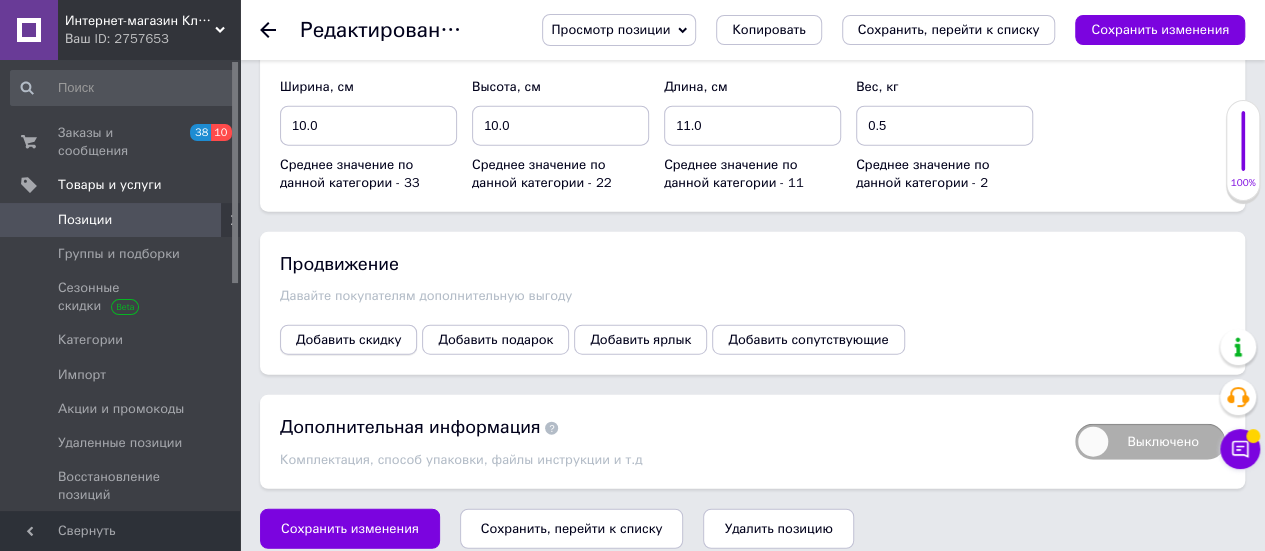 click on "Добавить скидку" at bounding box center [348, 340] 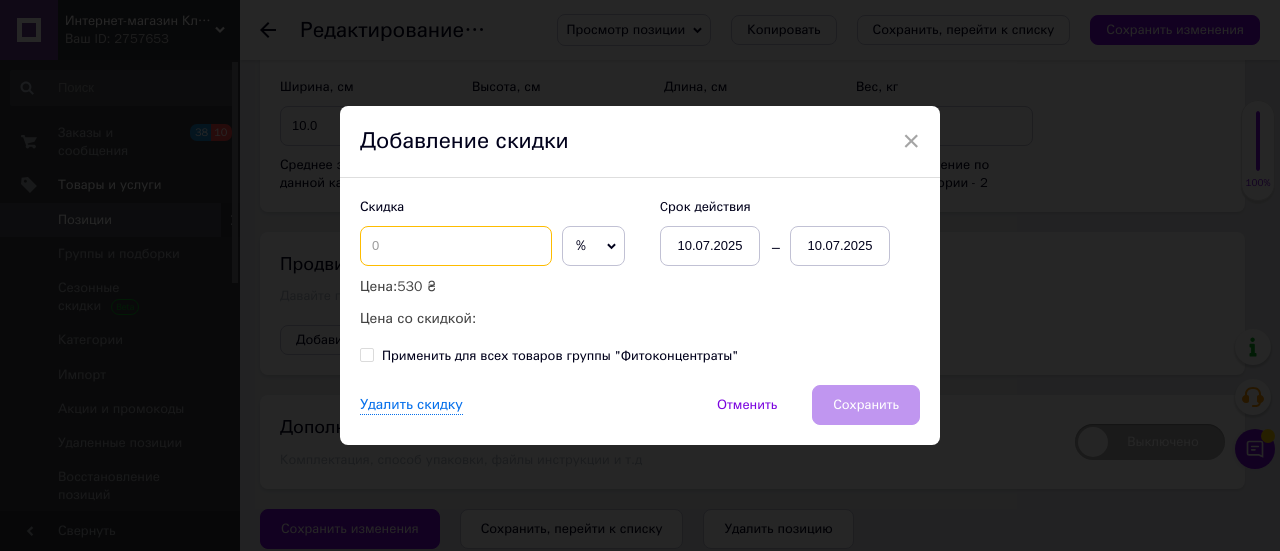 click at bounding box center [456, 246] 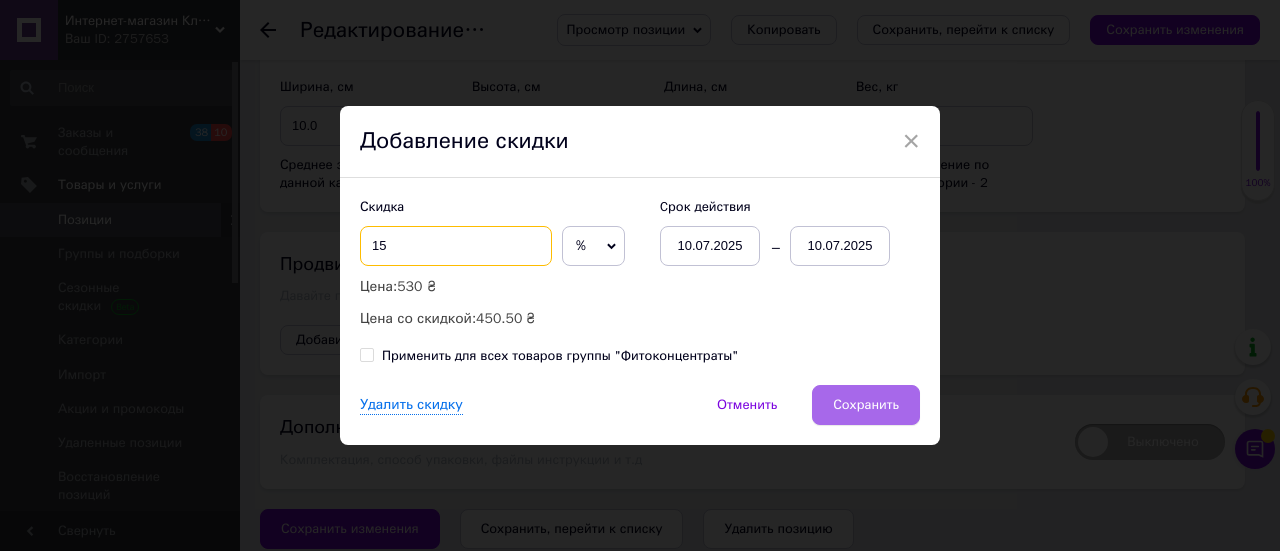 type on "15" 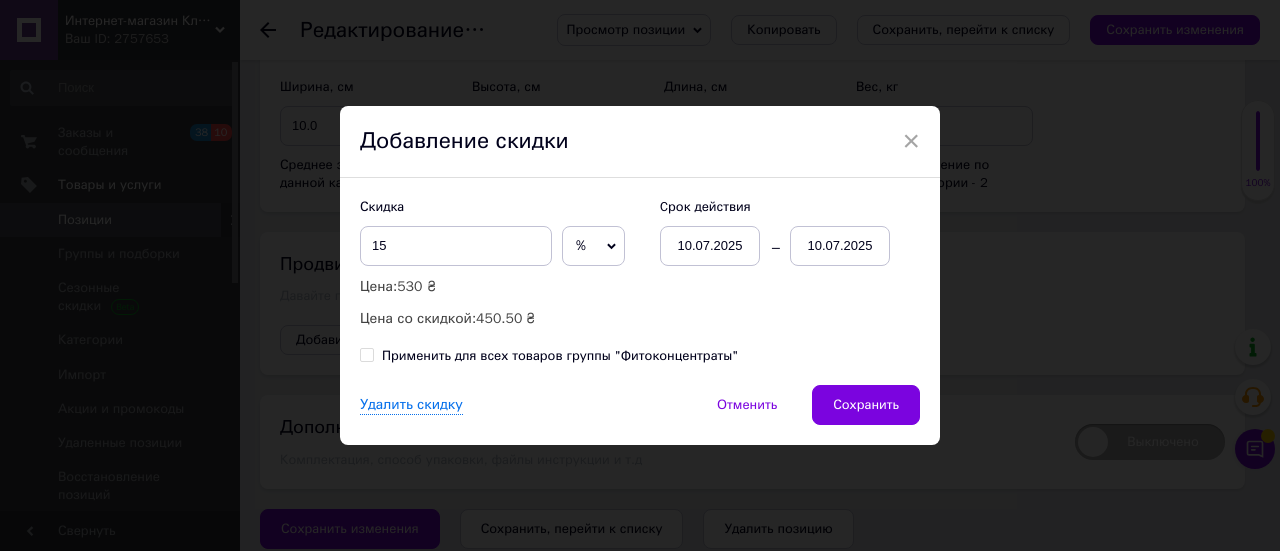 click on "Сохранить" at bounding box center [866, 405] 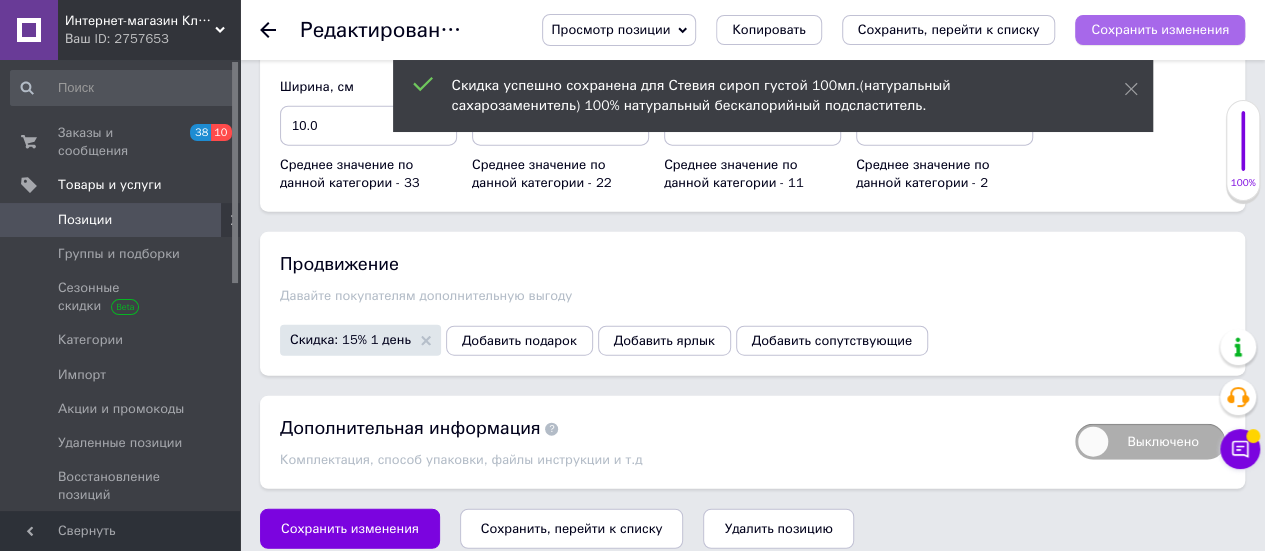 click on "Сохранить изменения" at bounding box center (1160, 29) 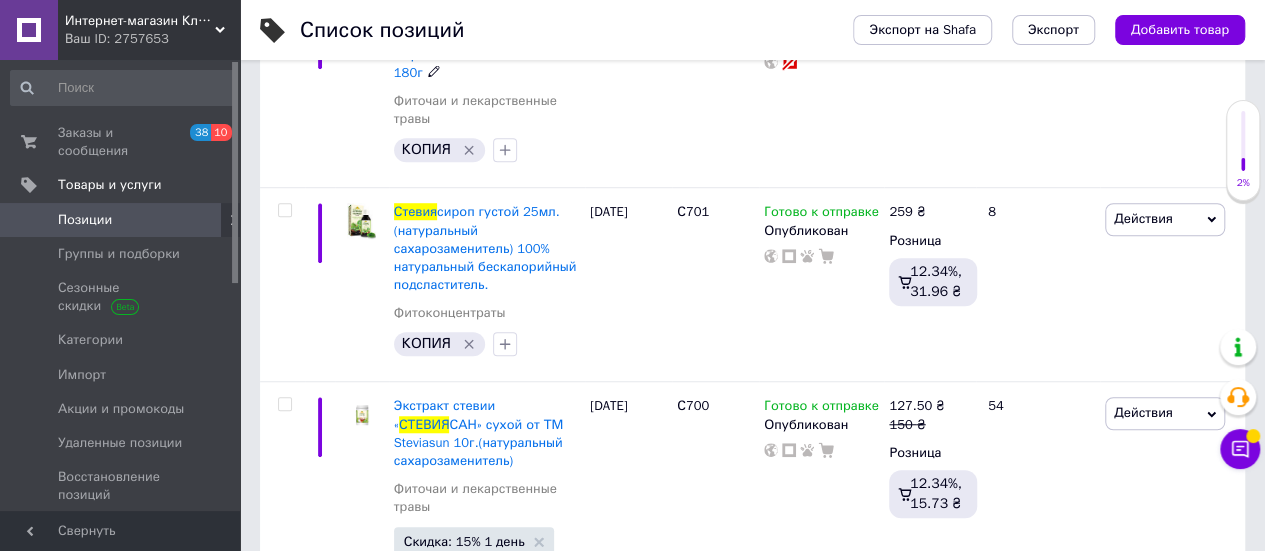scroll, scrollTop: 621, scrollLeft: 0, axis: vertical 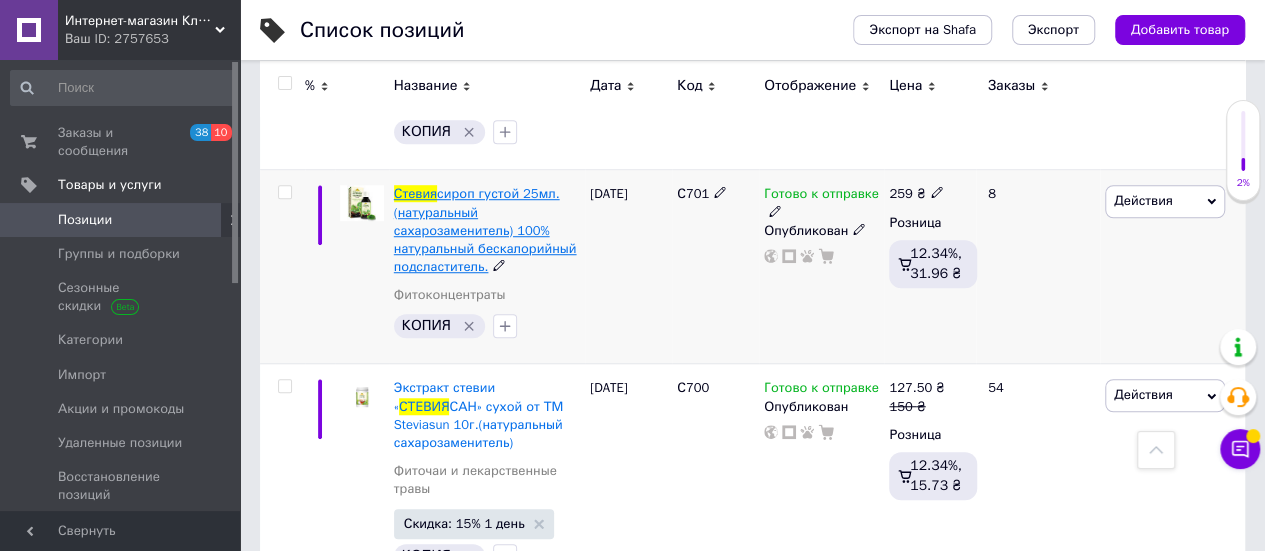 click on "сироп густой 25мл.(натуральный сахарозаменитель) 100% натуральный бескалорийный подсластитель." at bounding box center (485, 230) 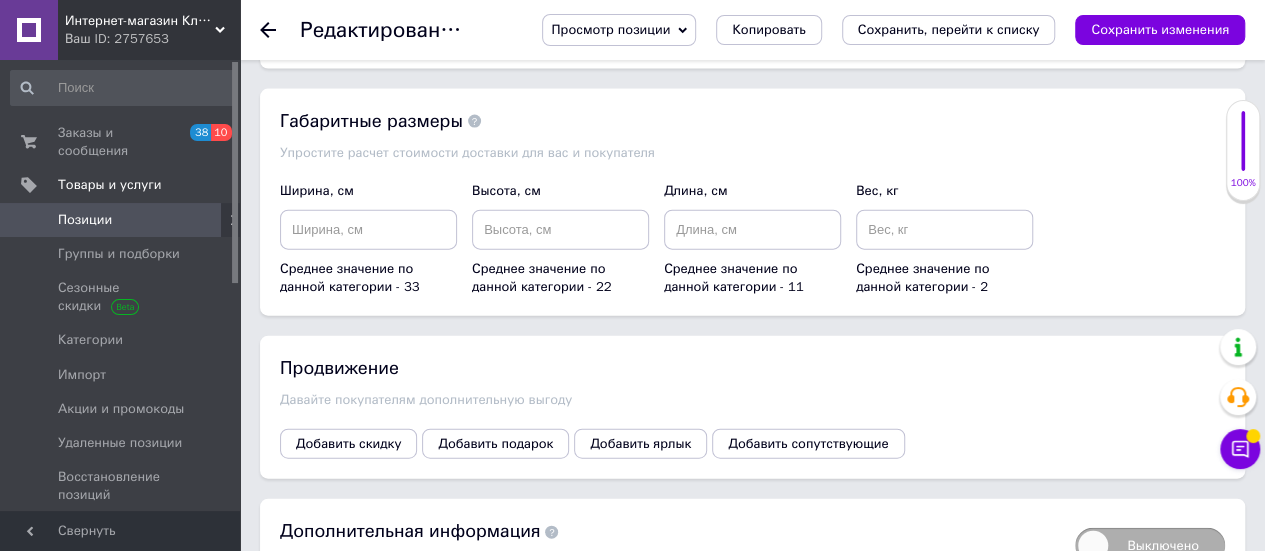 scroll, scrollTop: 2290, scrollLeft: 0, axis: vertical 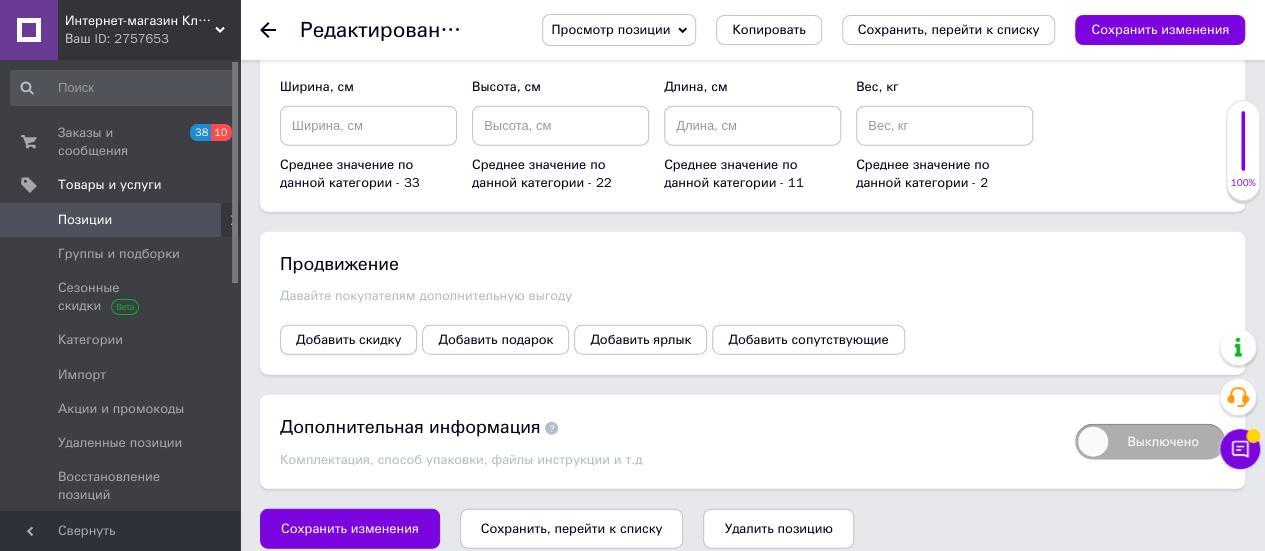 click on "Добавить скидку" at bounding box center (348, 340) 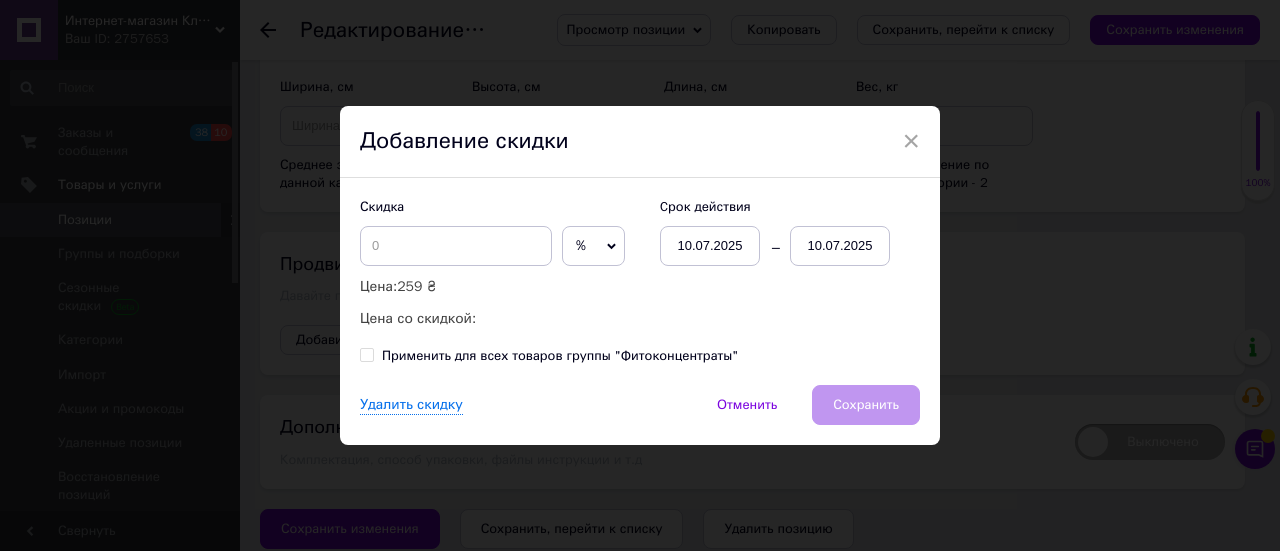 click on "Скидка % ₴ Цена:  259   ₴ Цена со скидкой:" at bounding box center [500, 264] 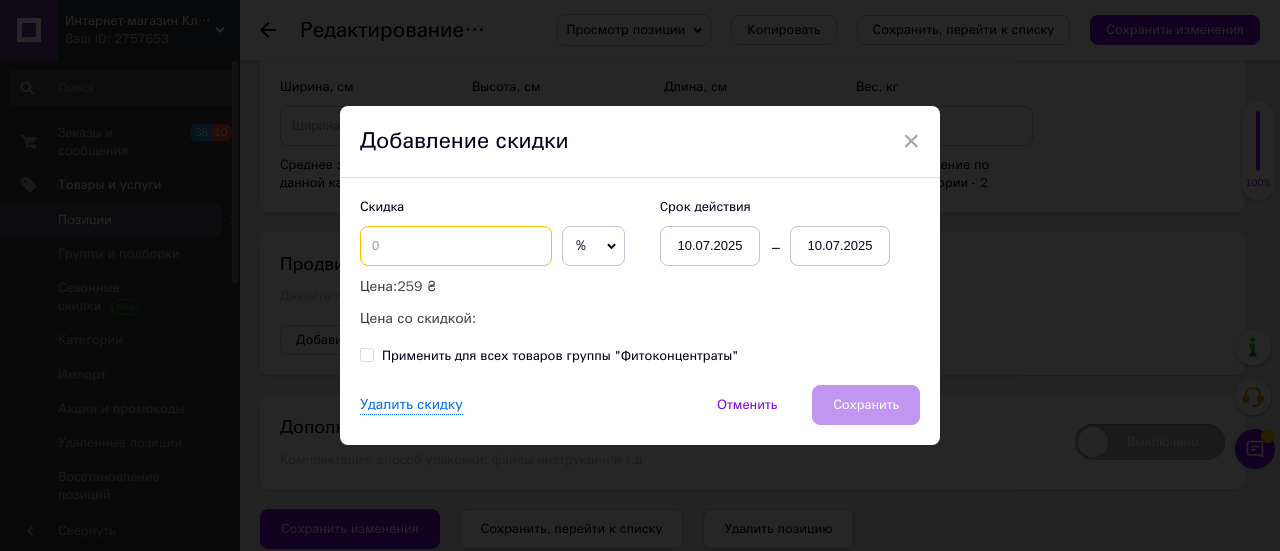 click at bounding box center (456, 246) 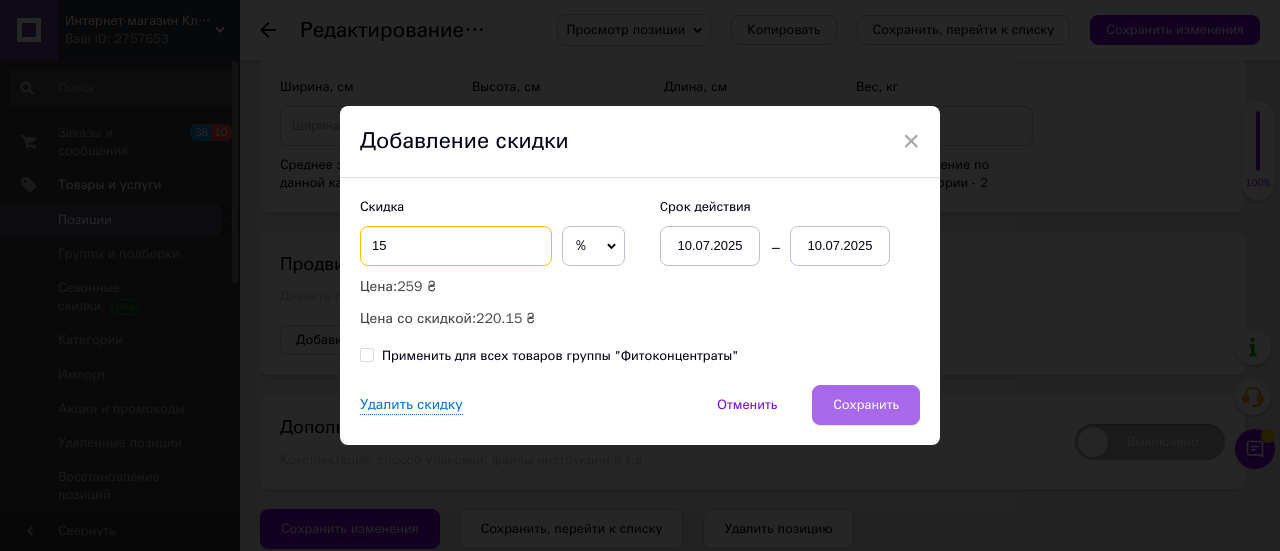type on "15" 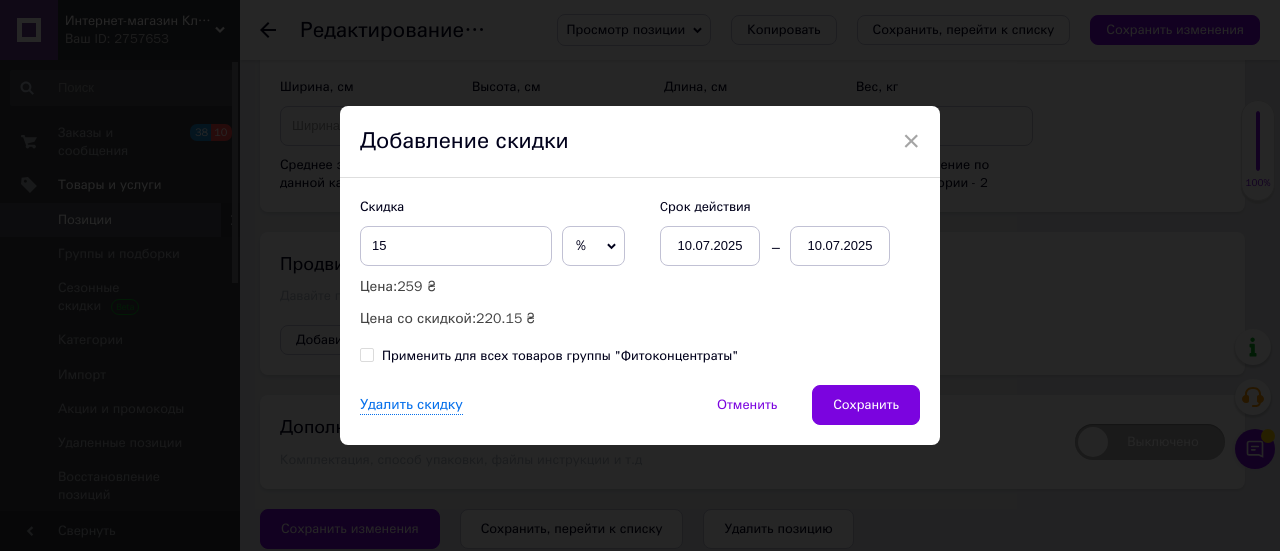 click on "Сохранить" at bounding box center (866, 405) 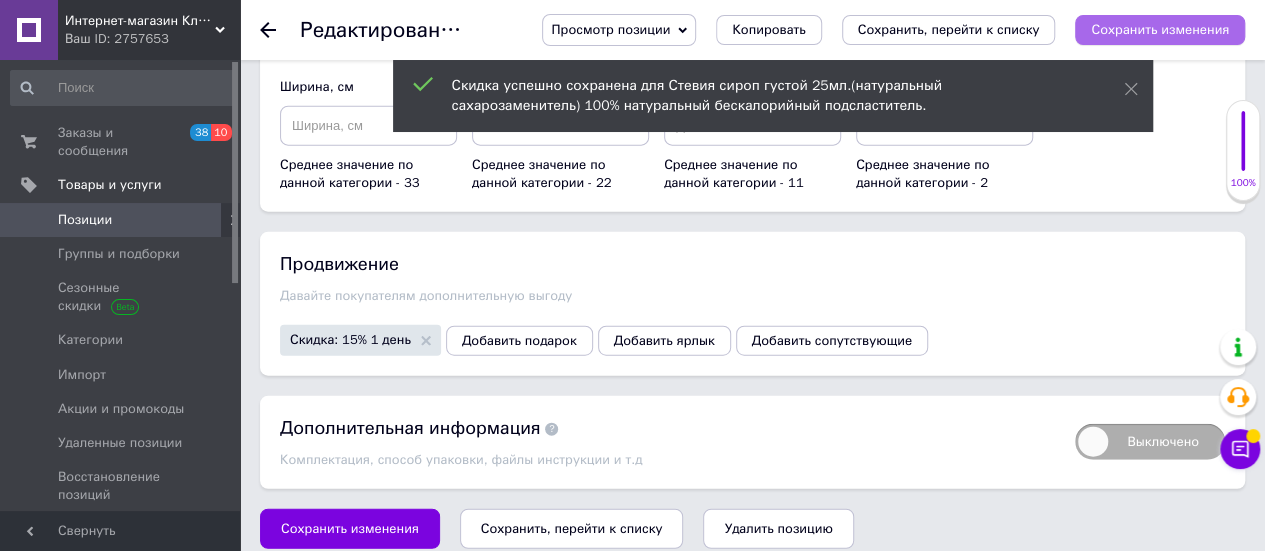click on "Сохранить изменения" at bounding box center (1160, 29) 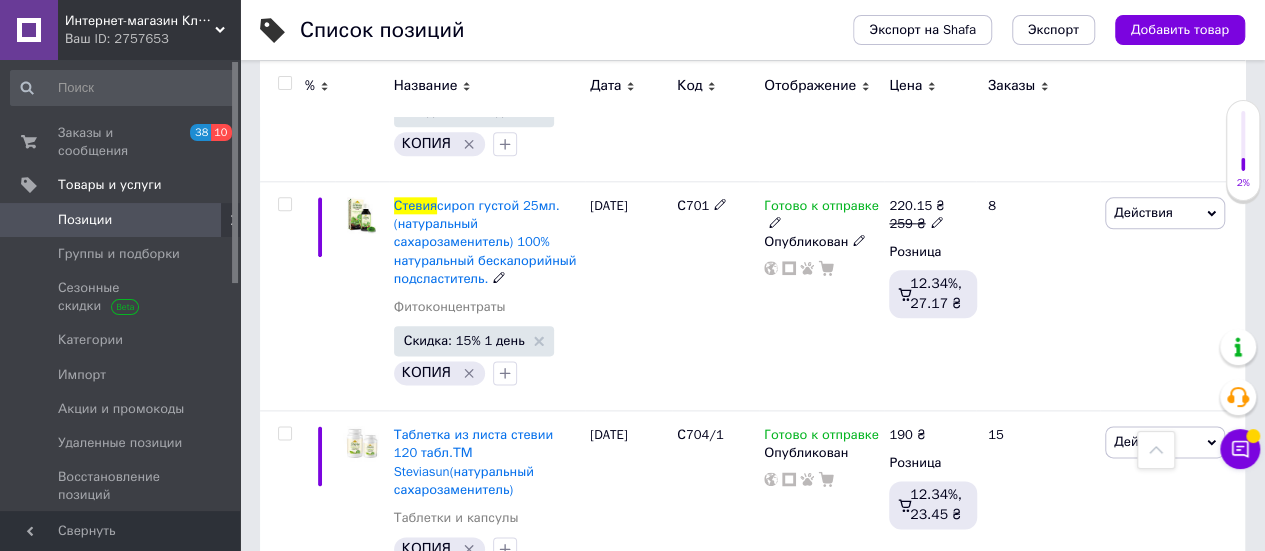 scroll, scrollTop: 1100, scrollLeft: 0, axis: vertical 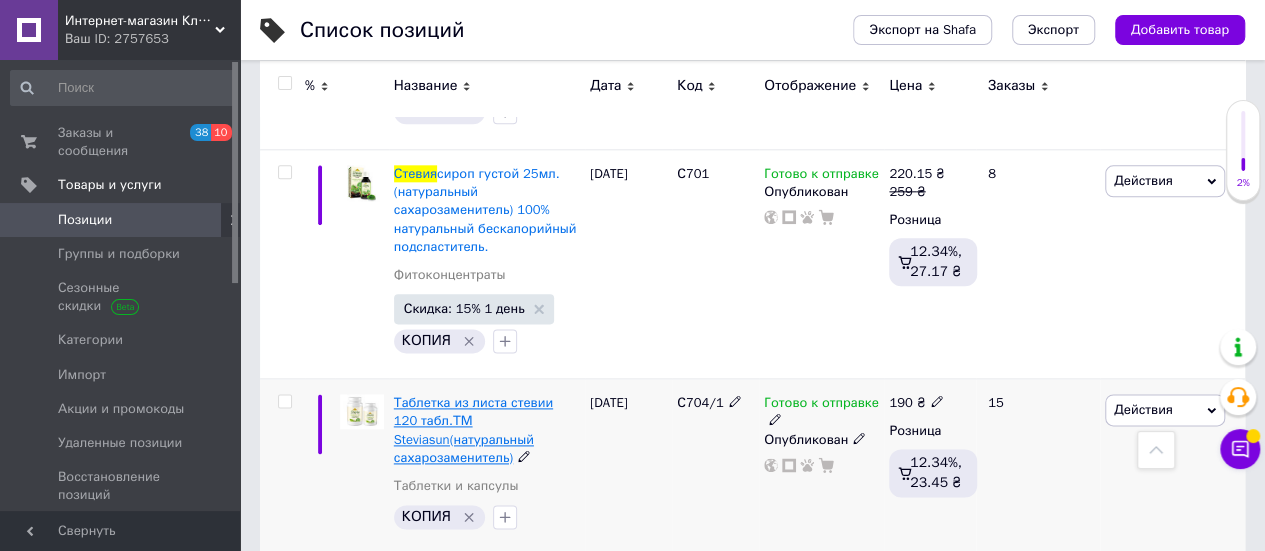 click on "Таблетка из листа стевии 120 табл.ТМ Steviasun(натуральный сахарозаменитель)" at bounding box center (473, 430) 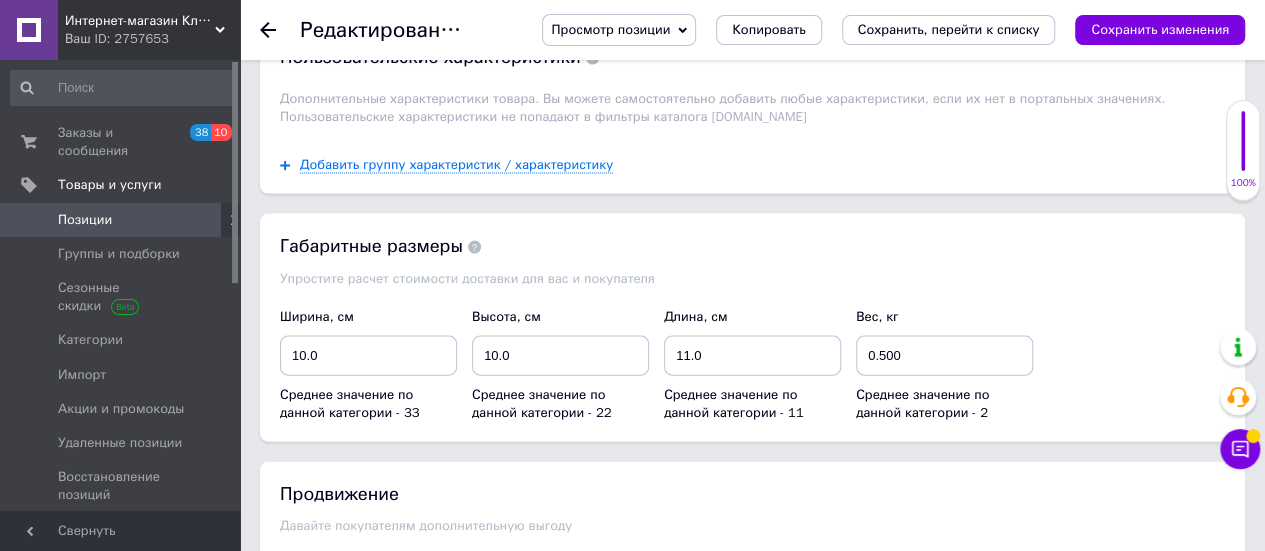 scroll, scrollTop: 2232, scrollLeft: 0, axis: vertical 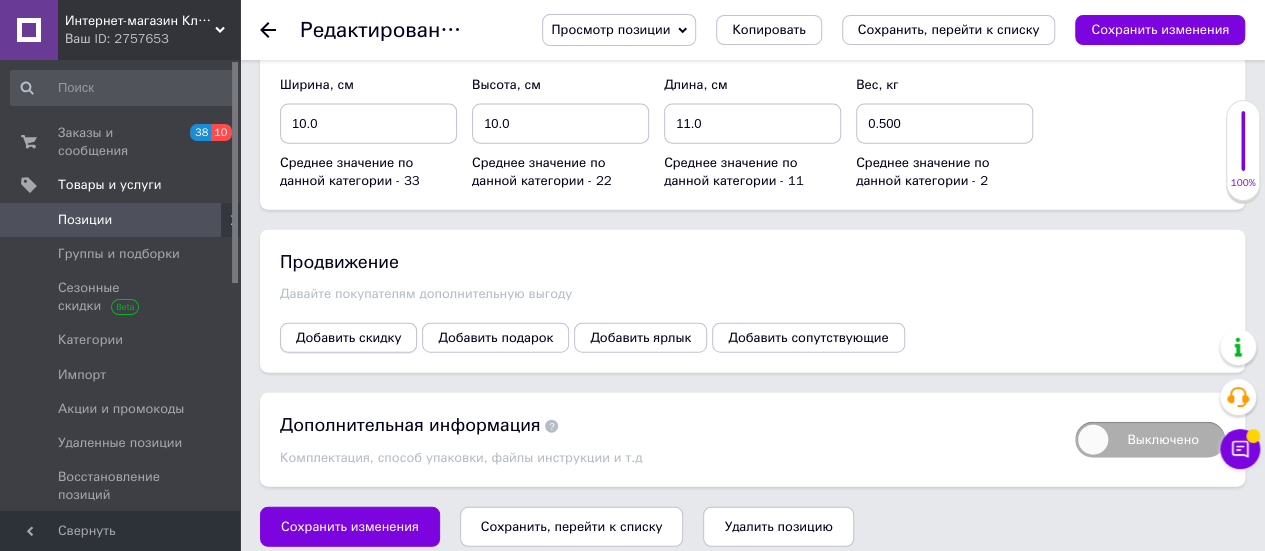 click on "Добавить скидку" at bounding box center (348, 338) 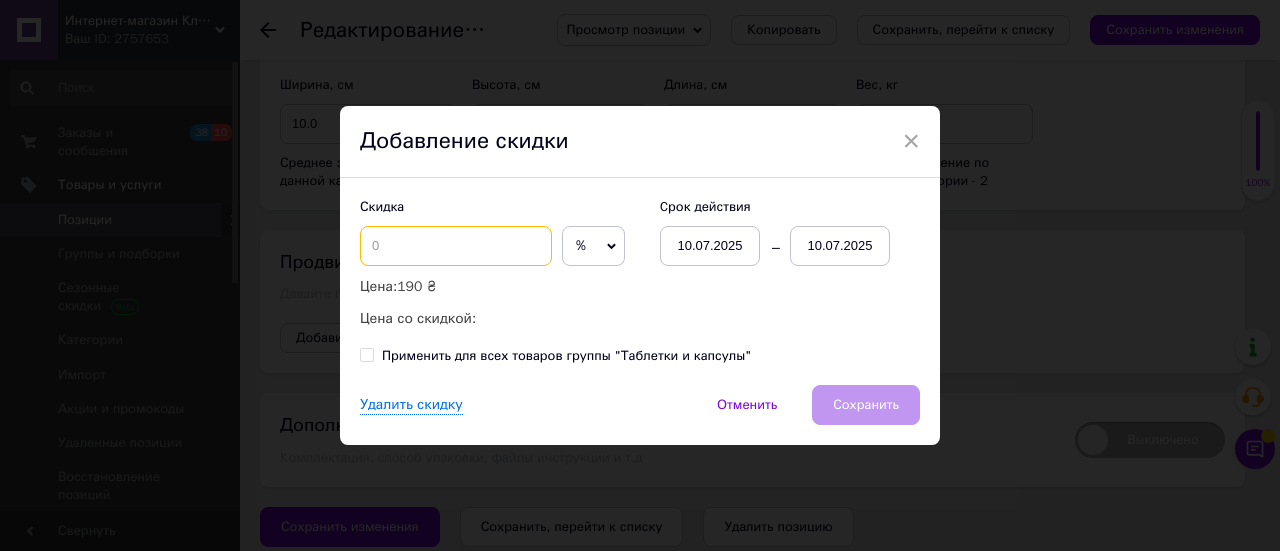 click at bounding box center (456, 246) 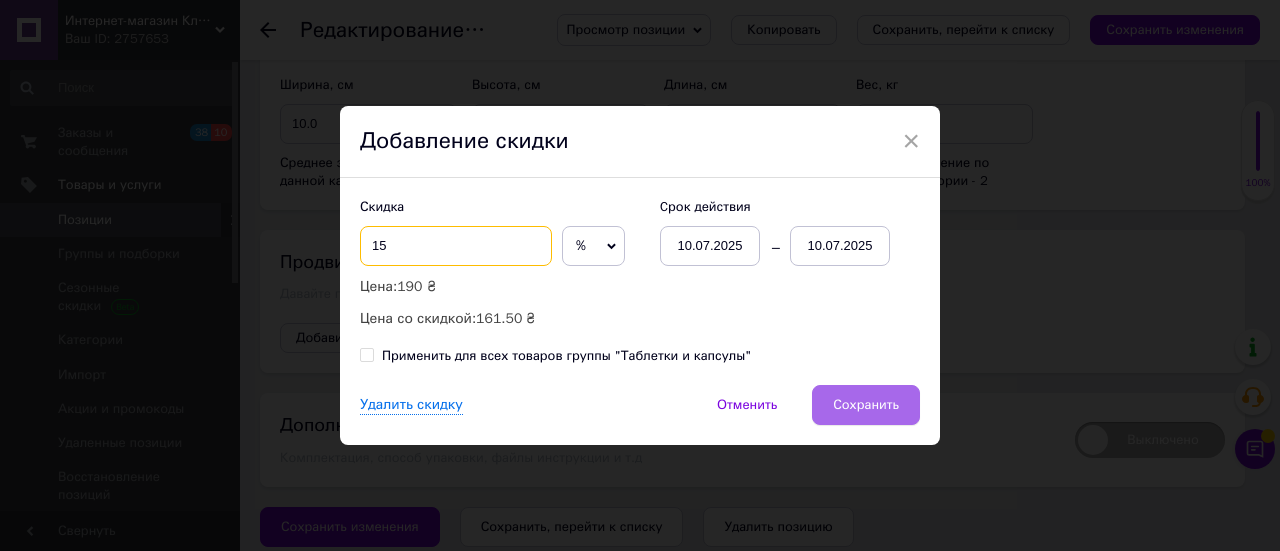 type on "15" 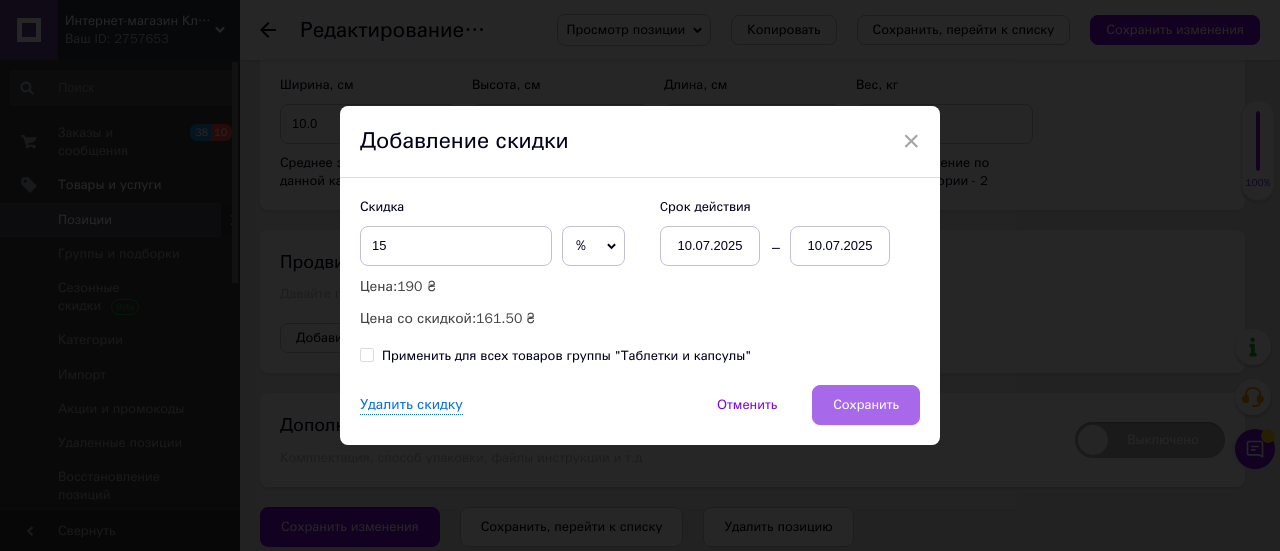 click on "Сохранить" at bounding box center [866, 405] 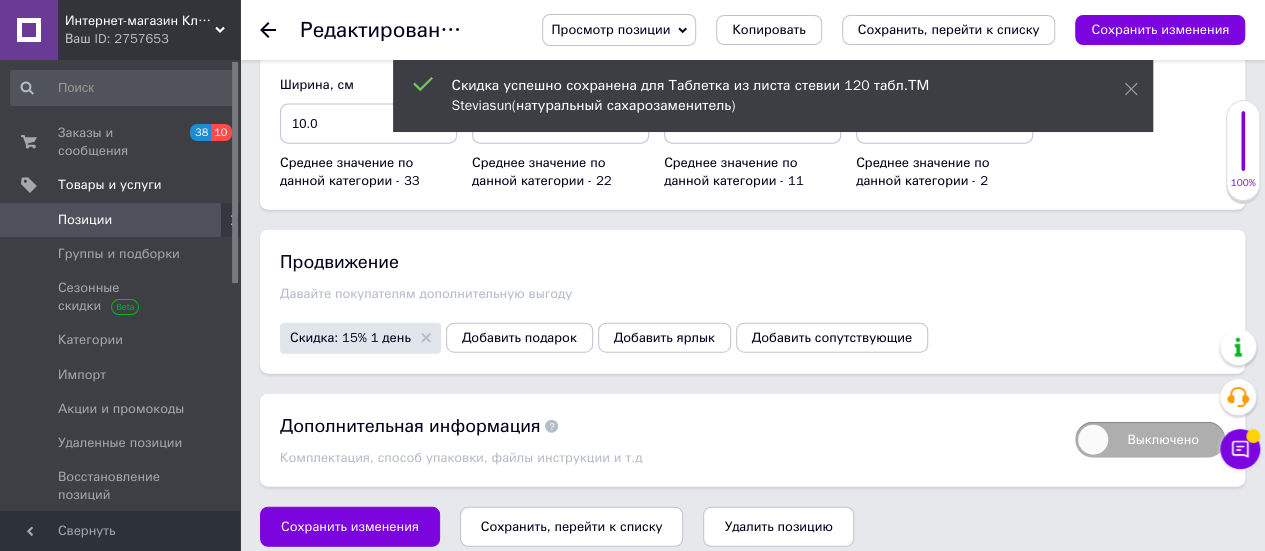 scroll, scrollTop: 2232, scrollLeft: 0, axis: vertical 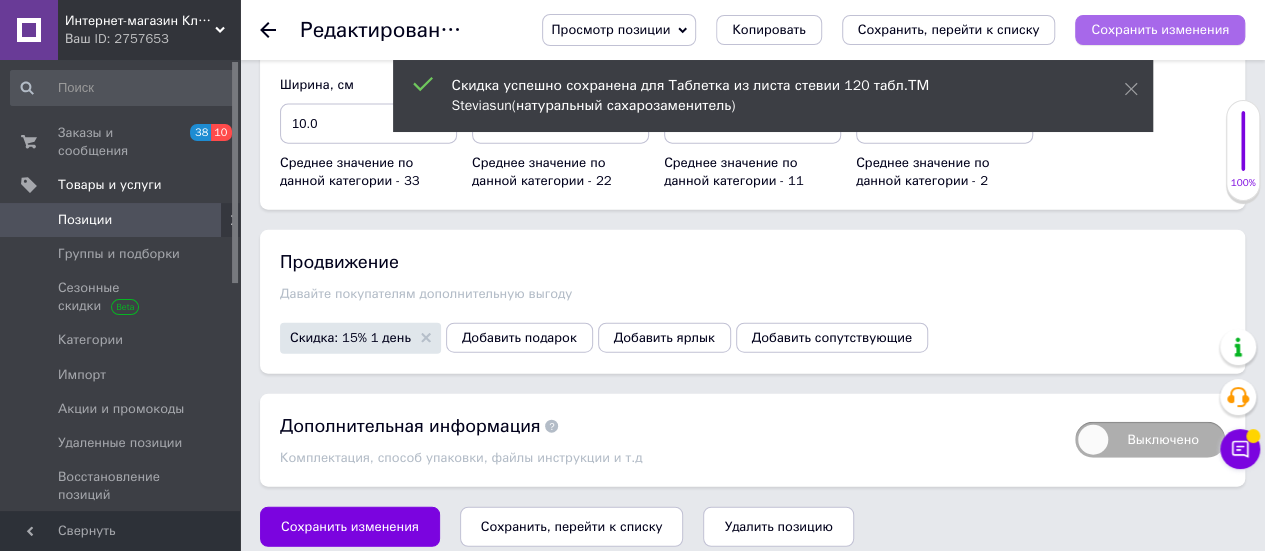 click on "Сохранить изменения" at bounding box center (1160, 29) 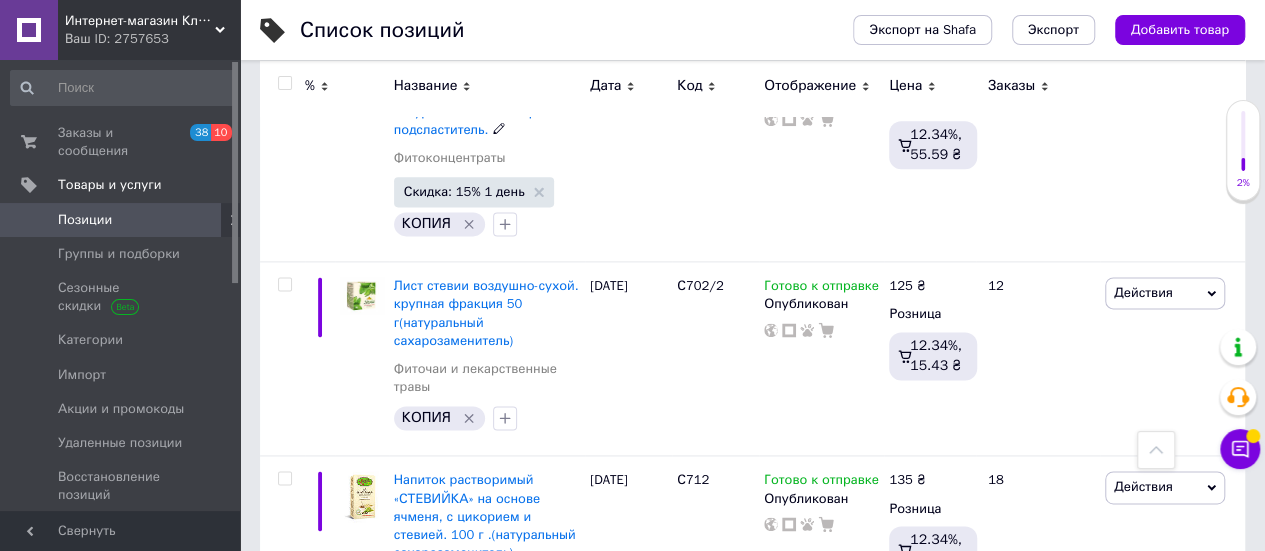 scroll, scrollTop: 1221, scrollLeft: 0, axis: vertical 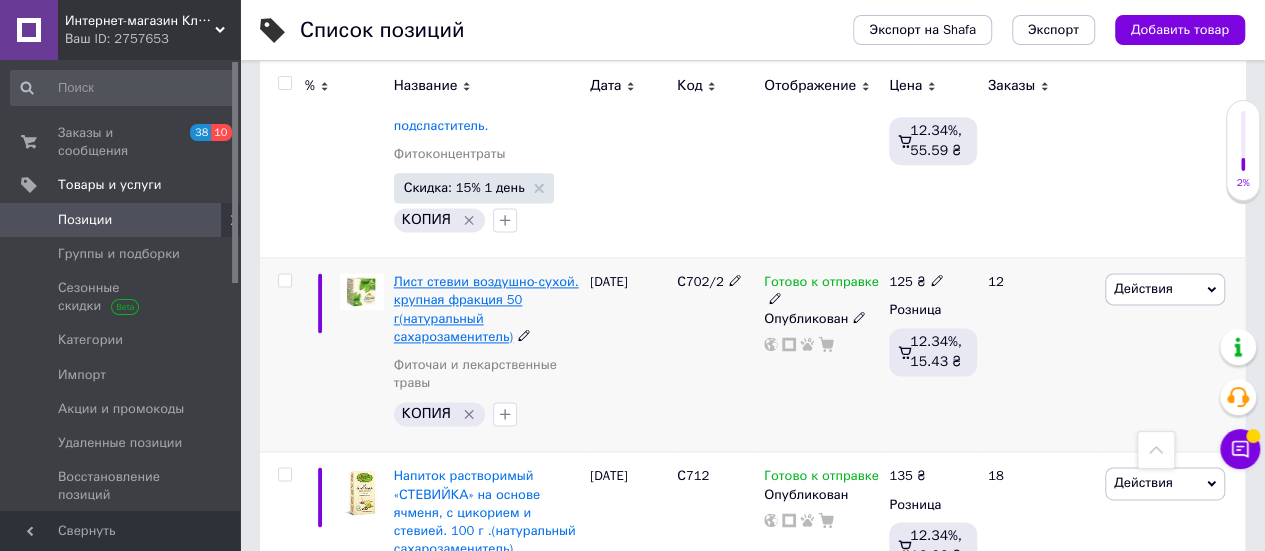 click on "Лист стевии воздушно-сухой. крупная фракция 50 г(натуральный сахарозаменитель)" at bounding box center (486, 309) 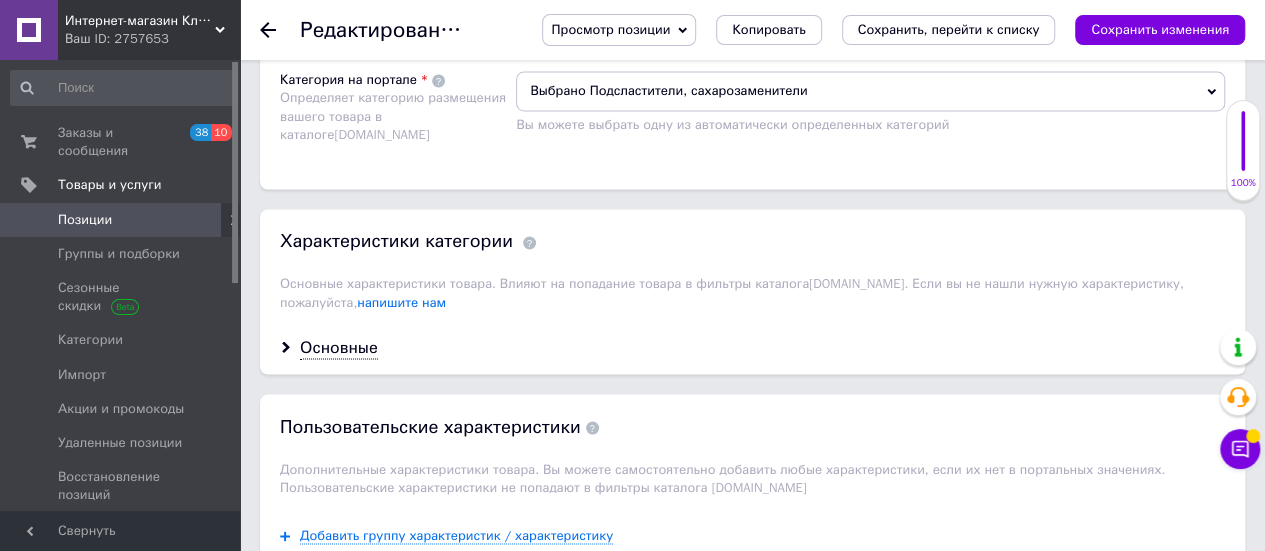 scroll, scrollTop: 2174, scrollLeft: 0, axis: vertical 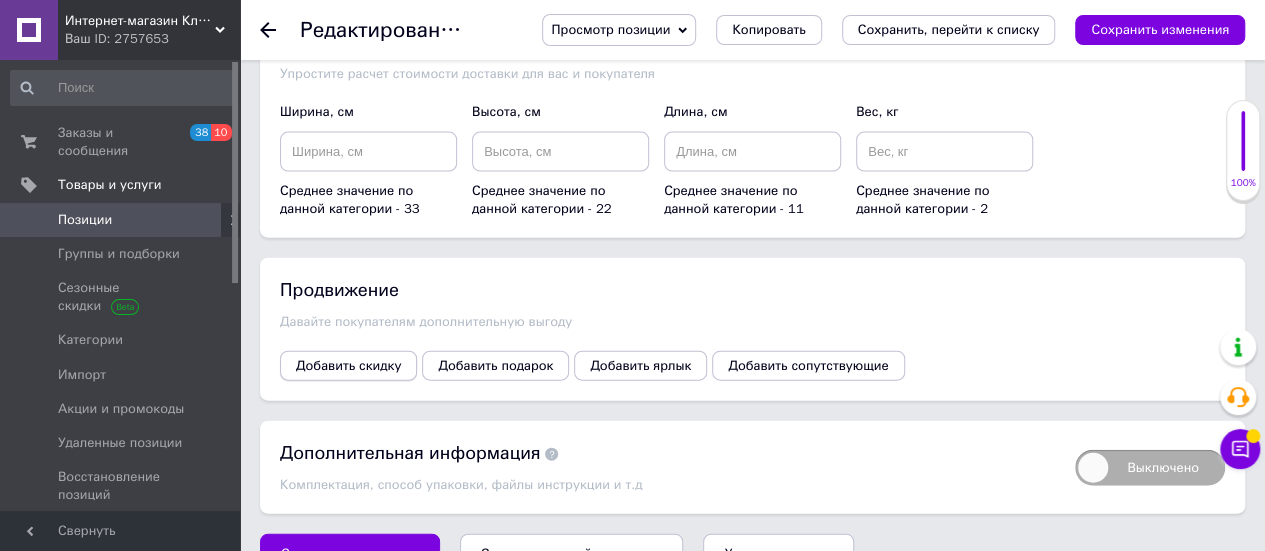 click on "Добавить скидку" at bounding box center [348, 366] 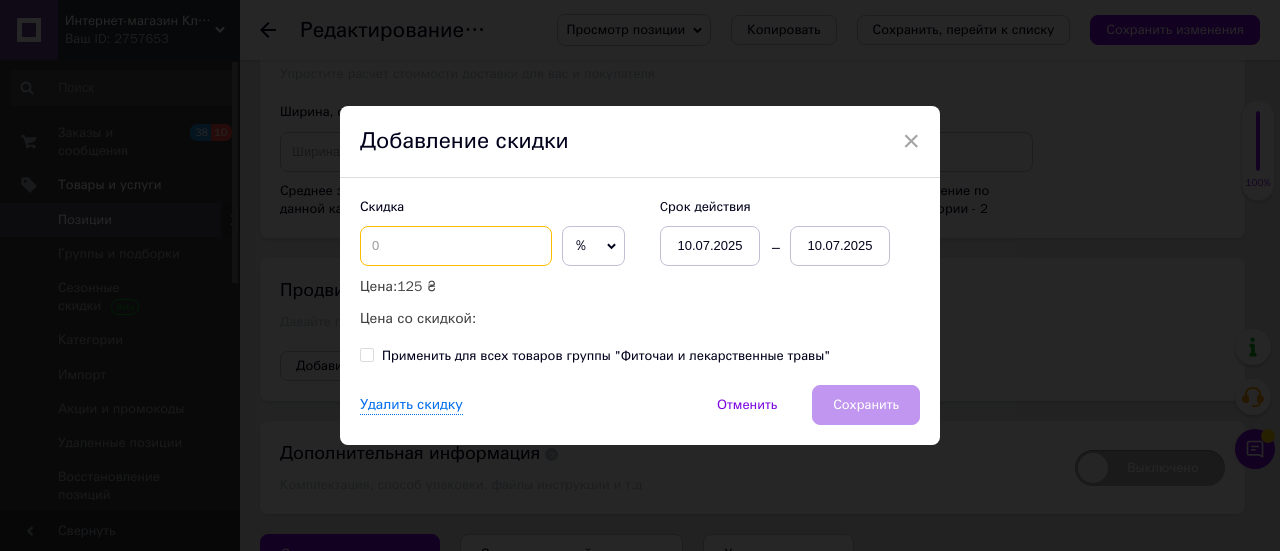 click at bounding box center (456, 246) 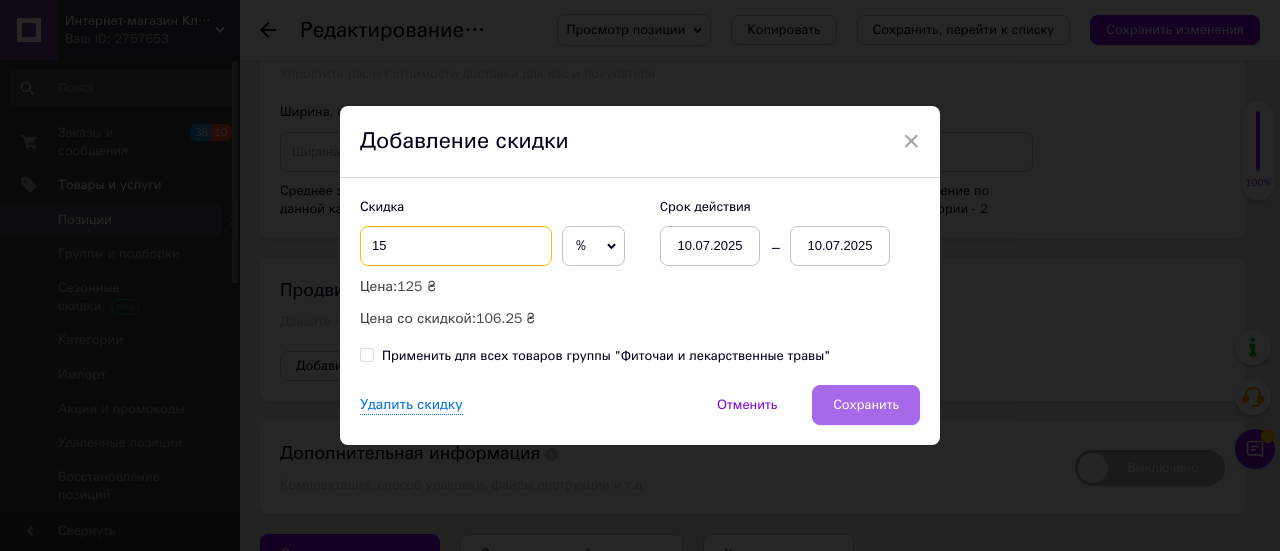 type on "15" 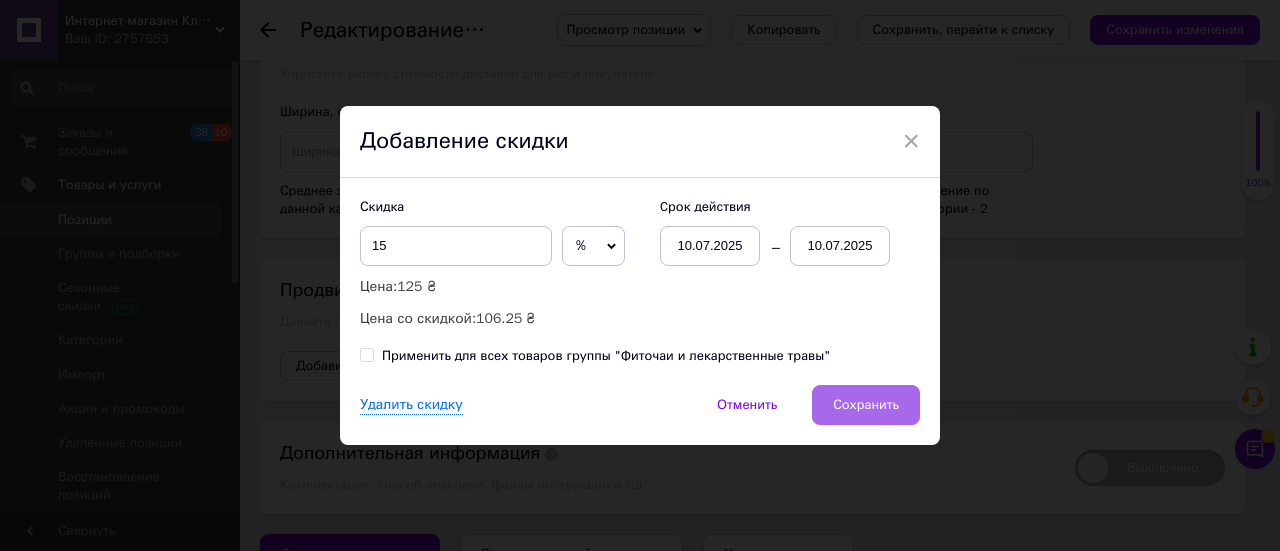 click on "Сохранить" at bounding box center (866, 405) 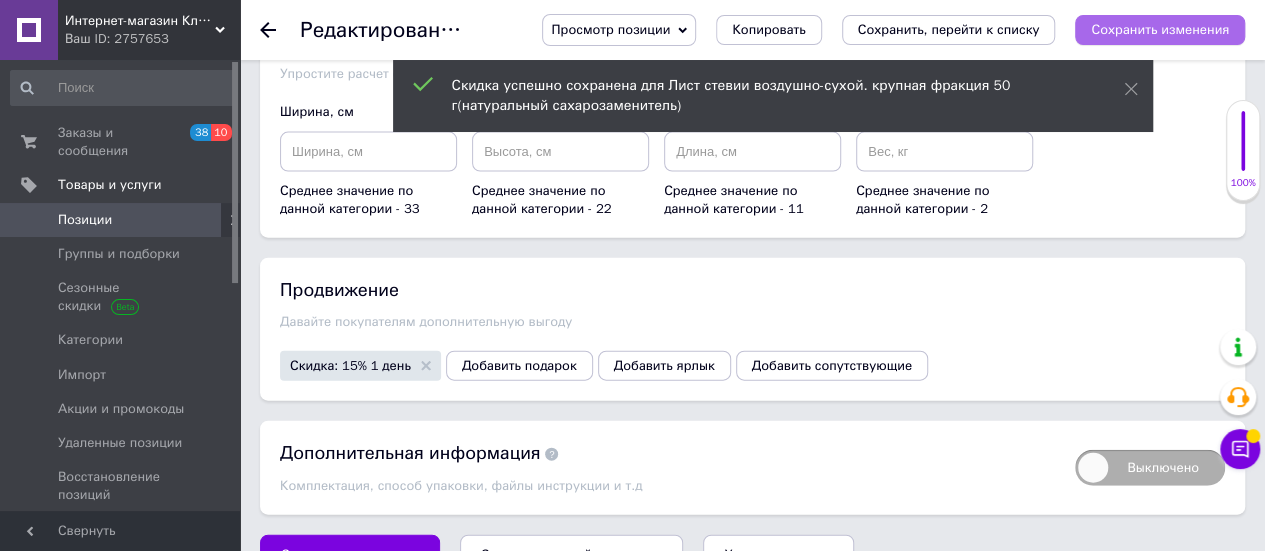 click on "Сохранить изменения" at bounding box center (1160, 29) 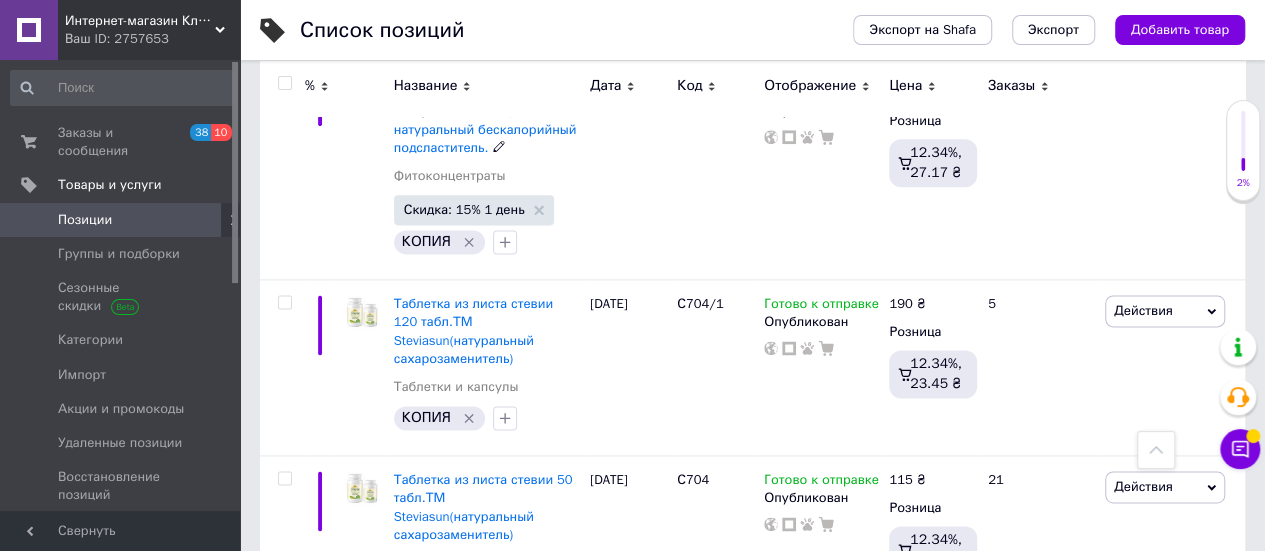 scroll, scrollTop: 1200, scrollLeft: 0, axis: vertical 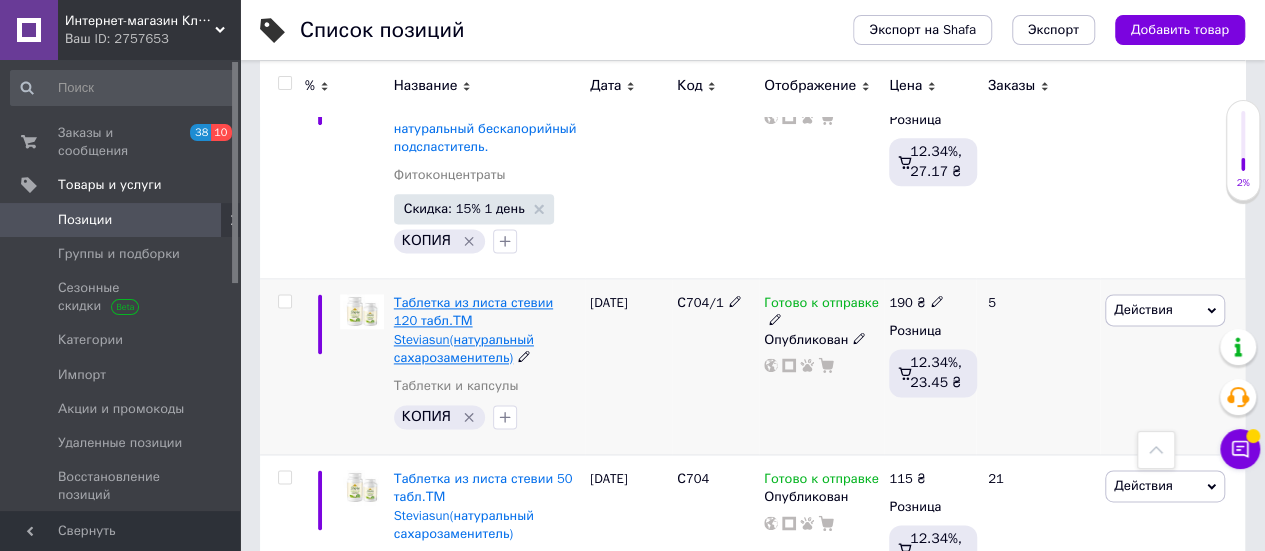 click on "Таблетка из листа стевии 120 табл.ТМ Steviasun(натуральный сахарозаменитель)" at bounding box center (473, 330) 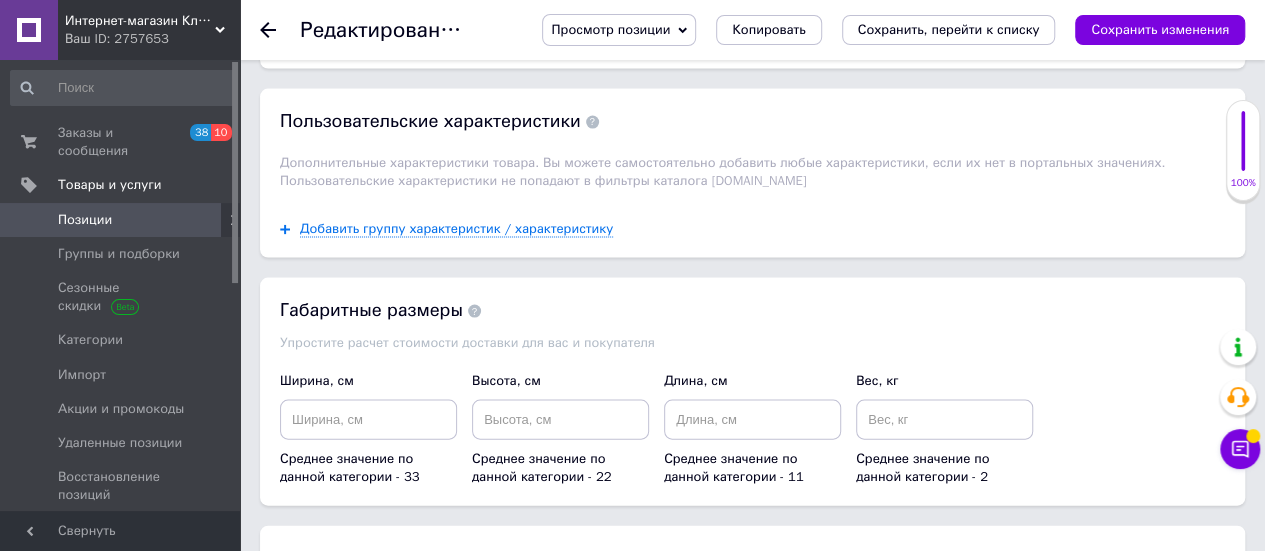 scroll, scrollTop: 2200, scrollLeft: 0, axis: vertical 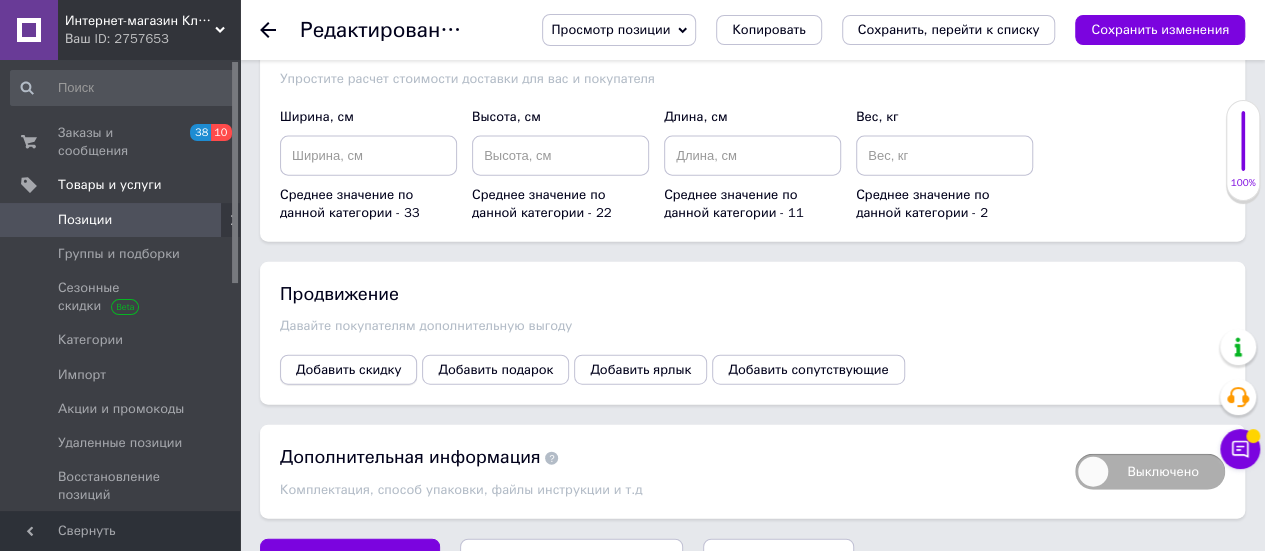click on "Добавить скидку" at bounding box center [348, 370] 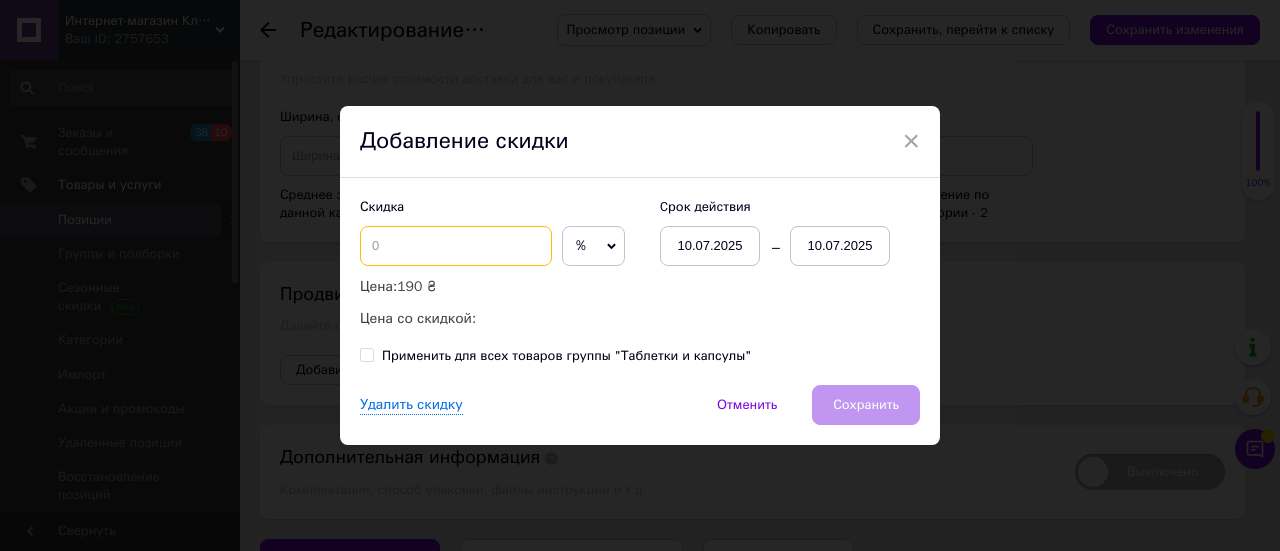 click at bounding box center (456, 246) 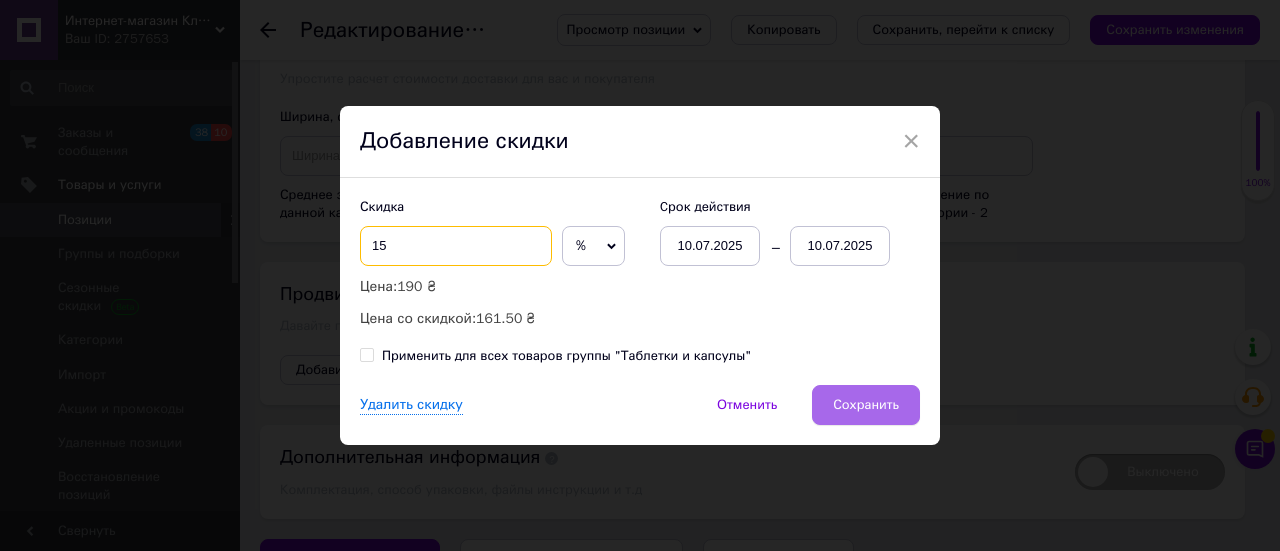 type on "15" 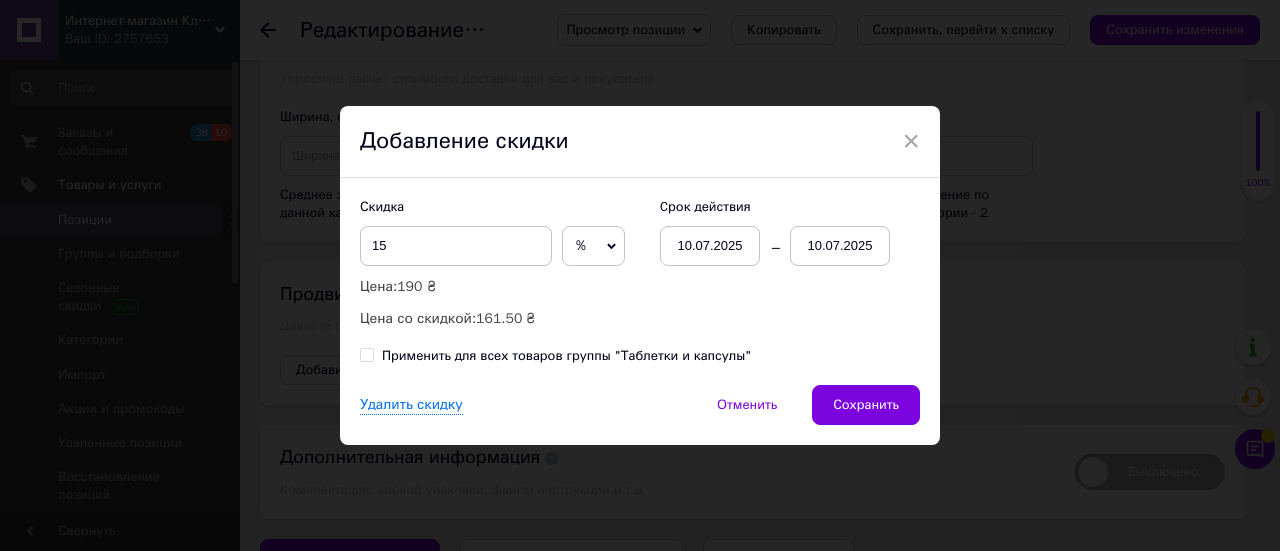 click on "Сохранить" at bounding box center [866, 405] 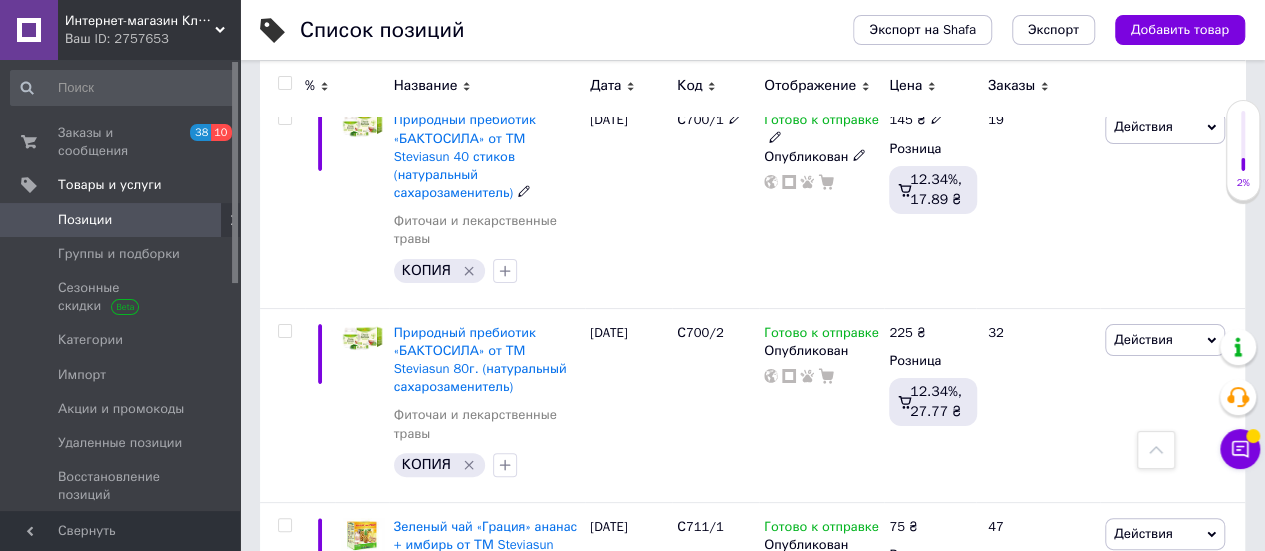 scroll, scrollTop: 3821, scrollLeft: 0, axis: vertical 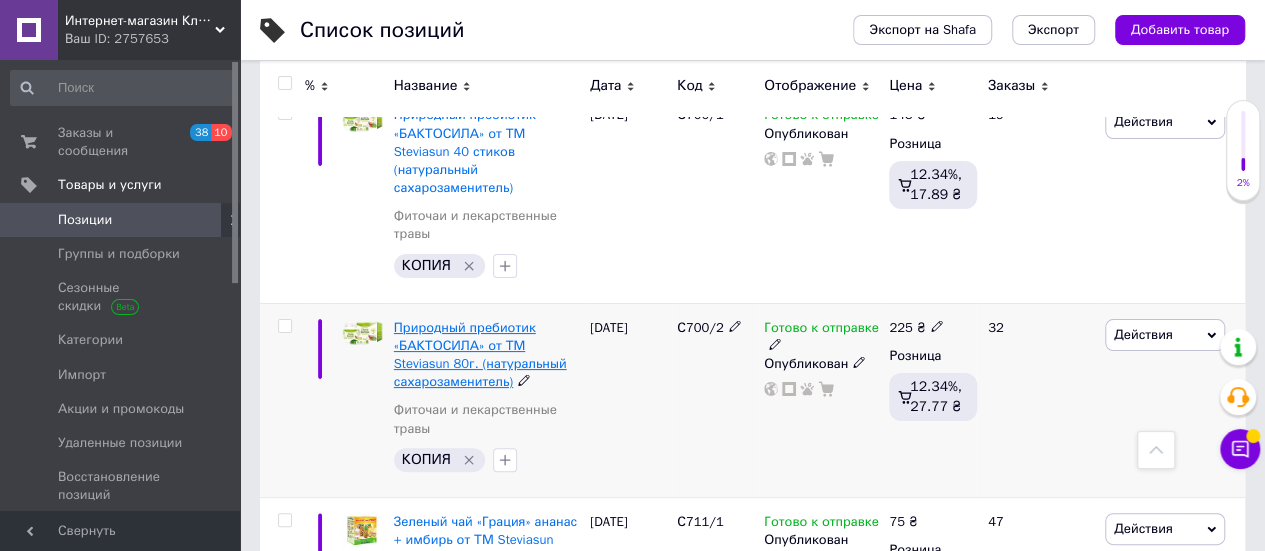 click on "Природный пребиотик «БАКТОСИЛА» от ТМ Steviasun 80г. (натуральный сахарозаменитель)" at bounding box center (480, 355) 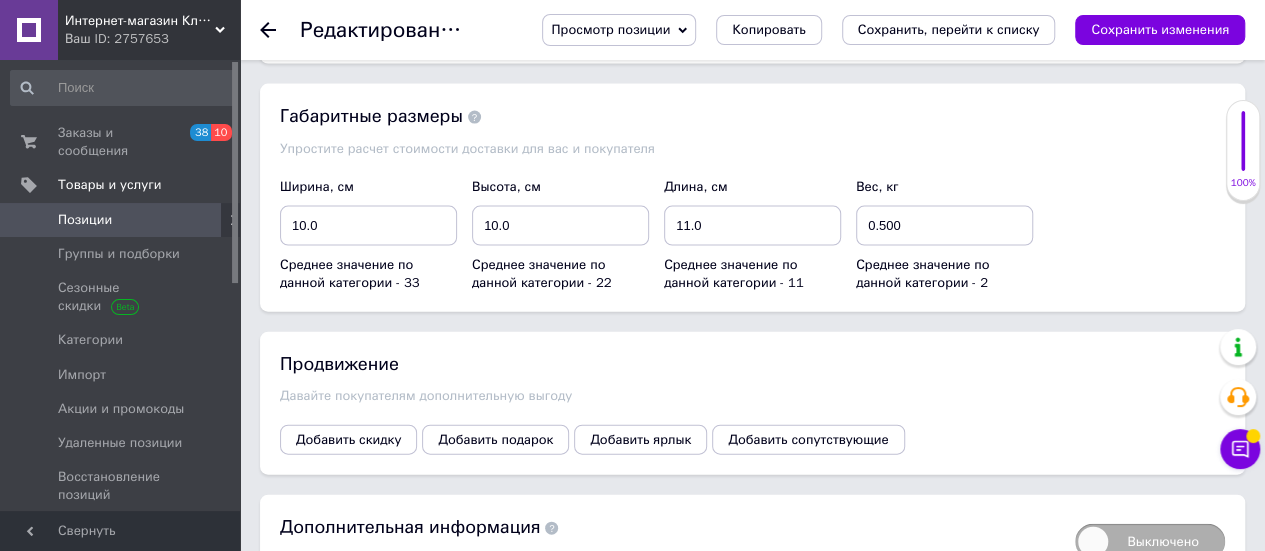 scroll, scrollTop: 2203, scrollLeft: 0, axis: vertical 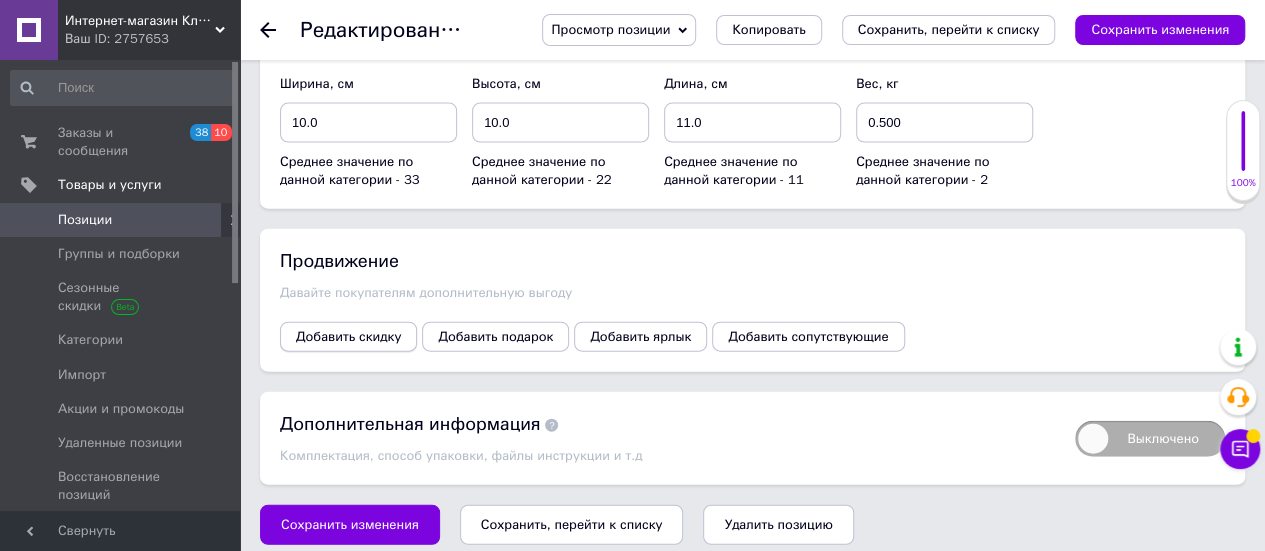 click on "Добавить скидку" at bounding box center (348, 337) 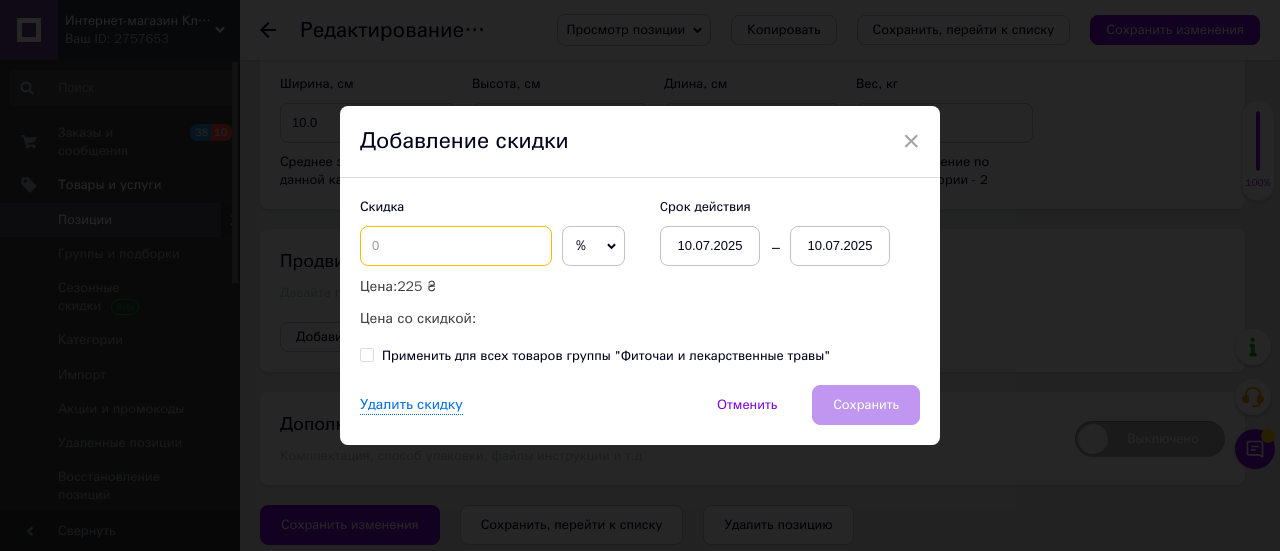 click at bounding box center (456, 246) 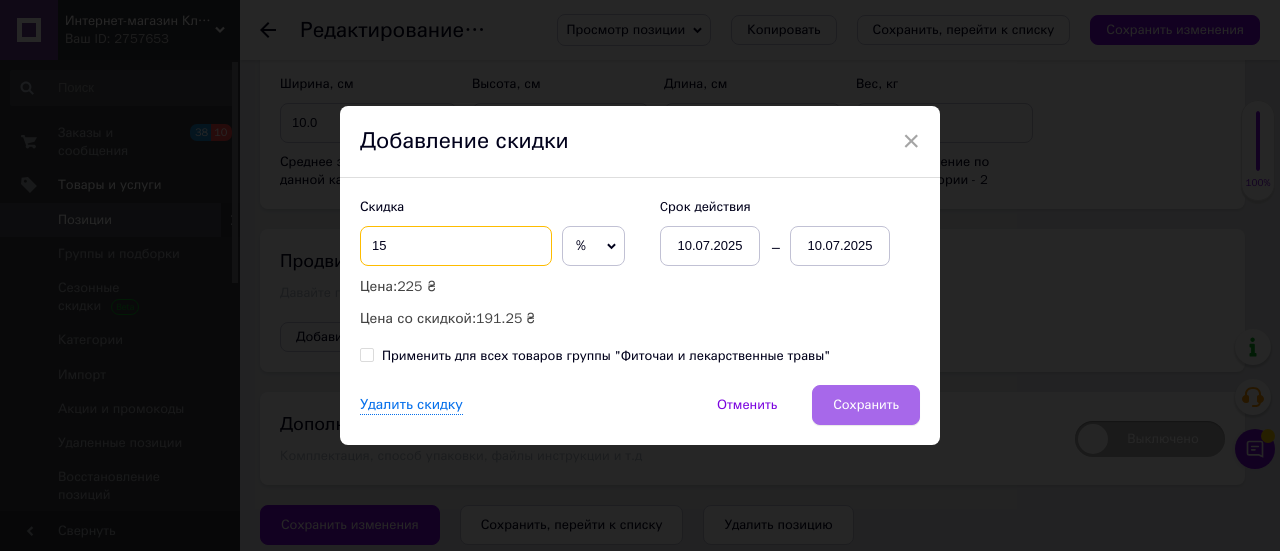 type on "15" 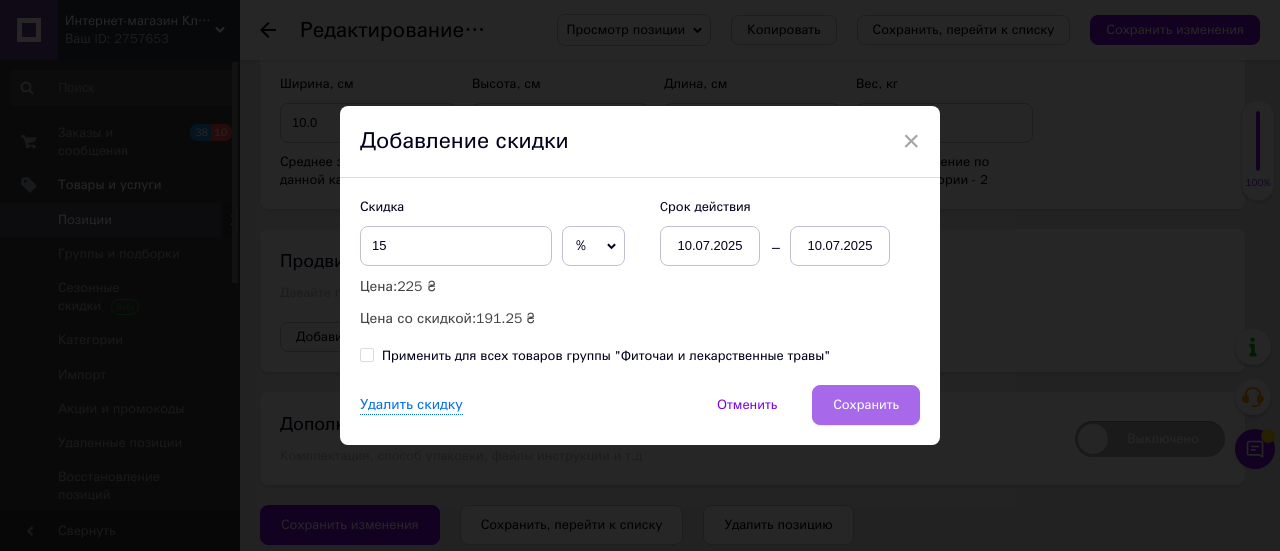 click on "Сохранить" at bounding box center [866, 405] 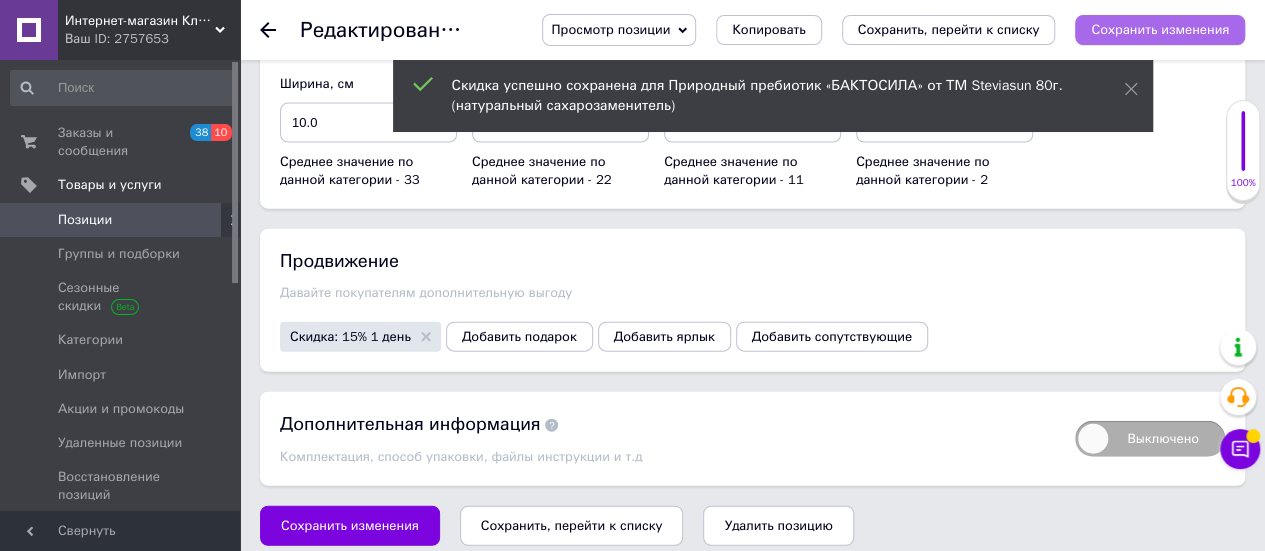 click on "Сохранить изменения" at bounding box center (1160, 29) 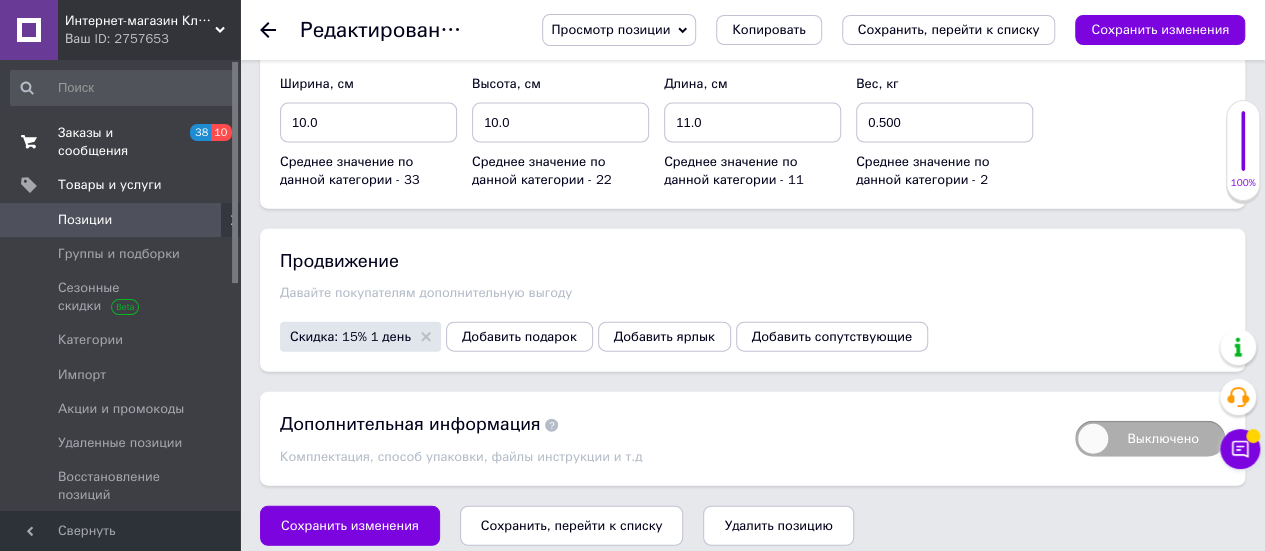 click on "Заказы и сообщения" at bounding box center (121, 142) 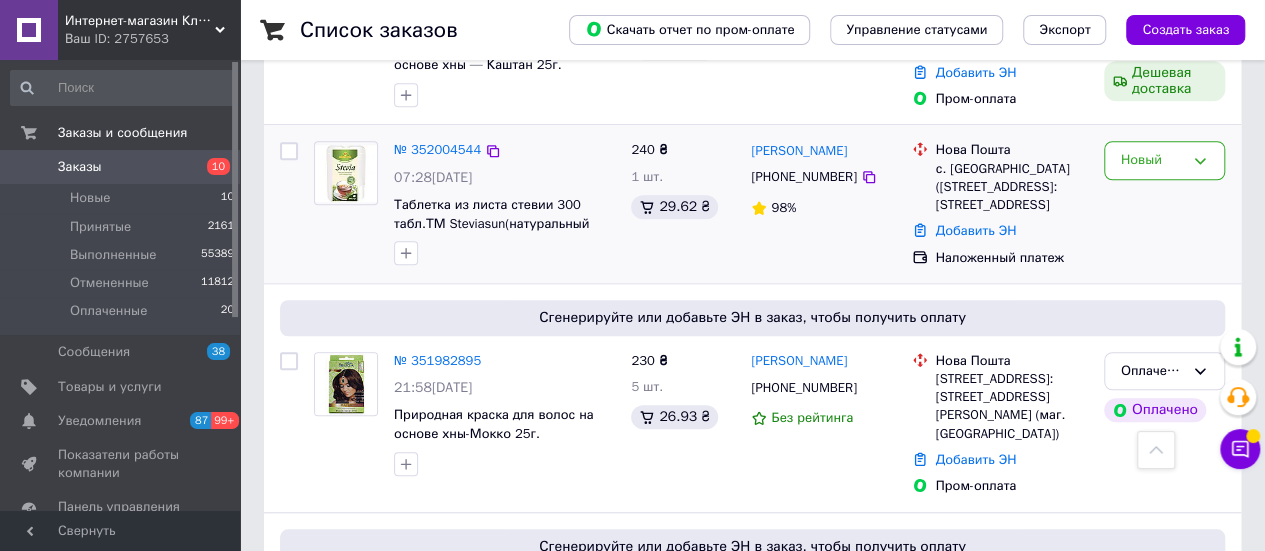 scroll, scrollTop: 800, scrollLeft: 0, axis: vertical 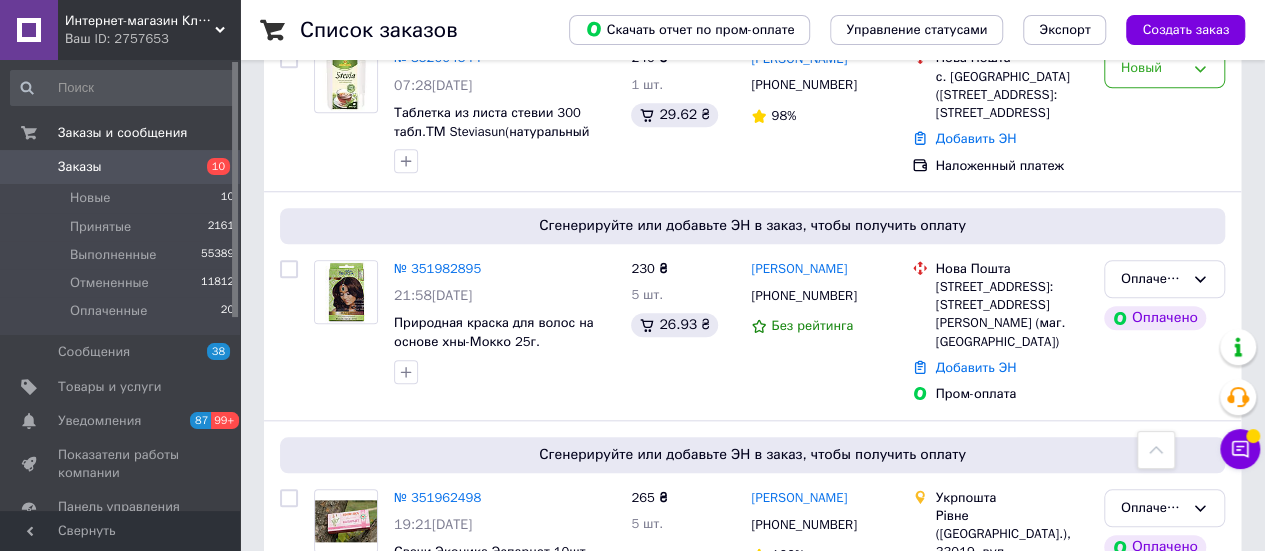 click on "Заказы" at bounding box center (121, 167) 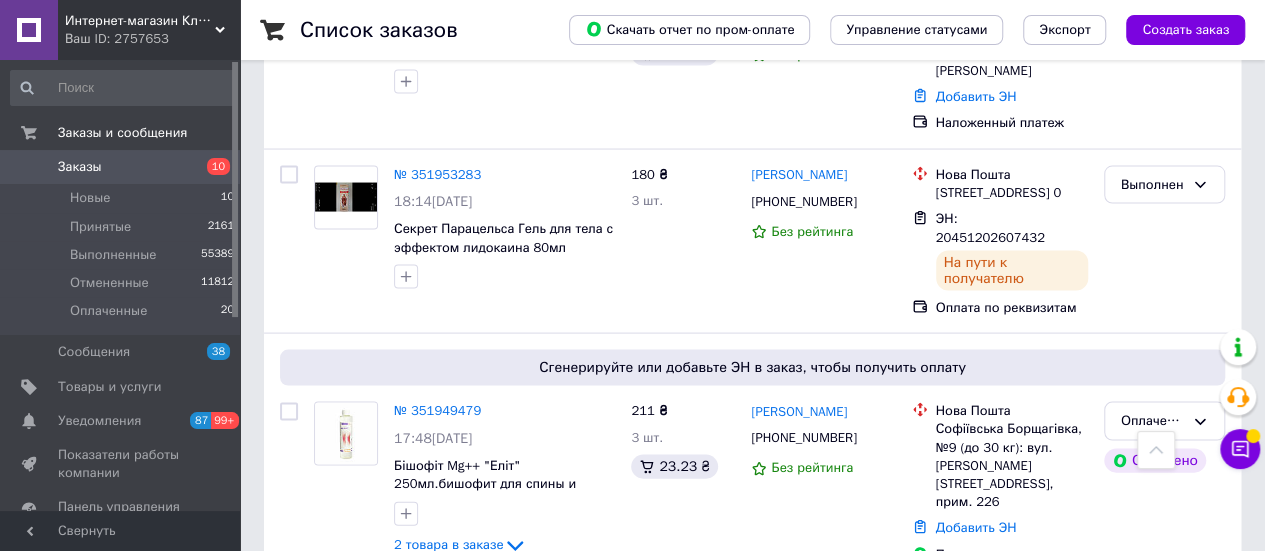 scroll, scrollTop: 2100, scrollLeft: 0, axis: vertical 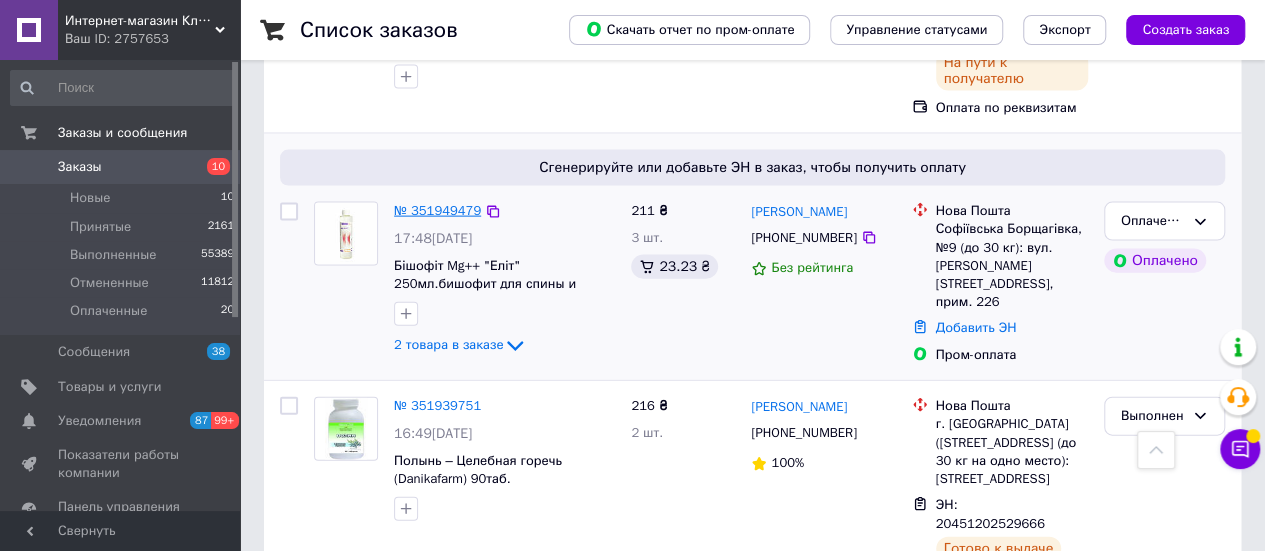 click on "№ 351949479" at bounding box center [437, 210] 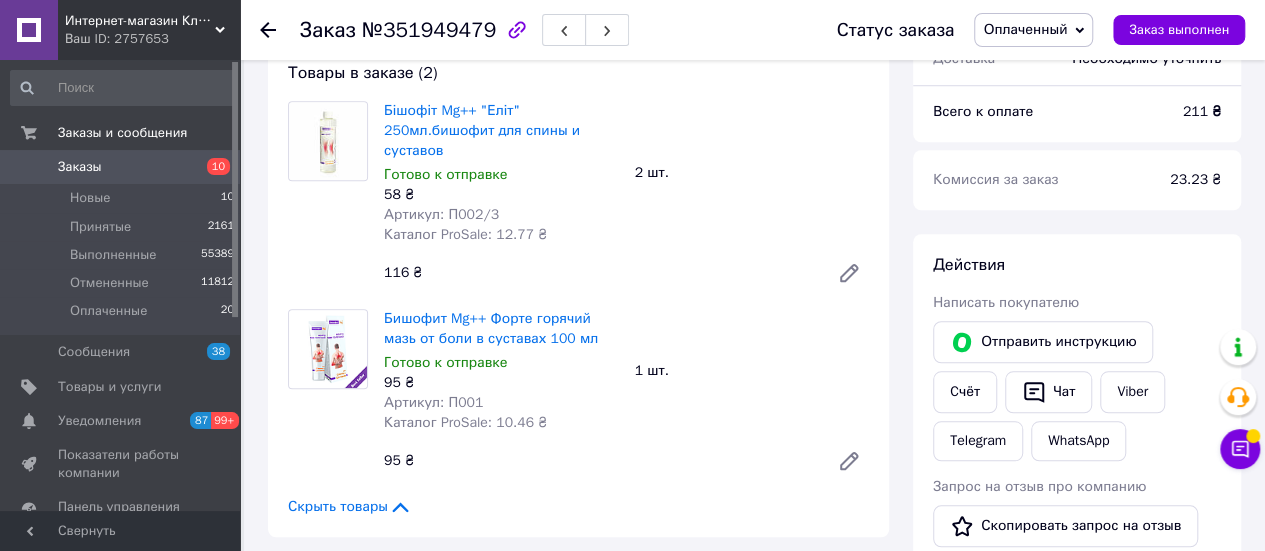 scroll, scrollTop: 600, scrollLeft: 0, axis: vertical 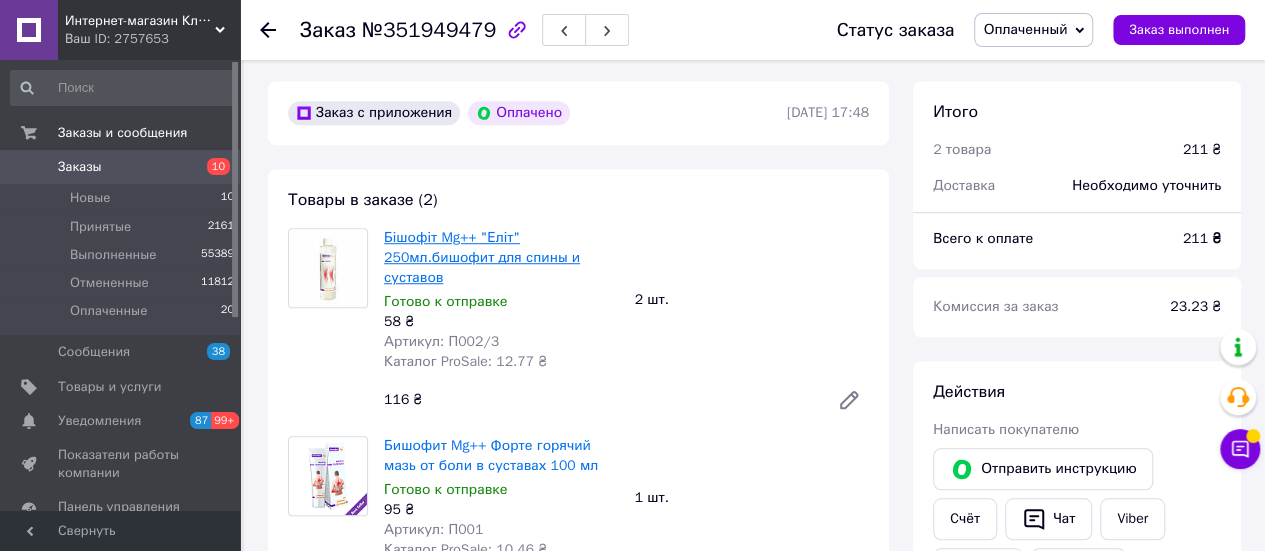 click on "Бішофіт Mg++ "Еліт" 250мл.бишофит для спины и суставов" at bounding box center (482, 257) 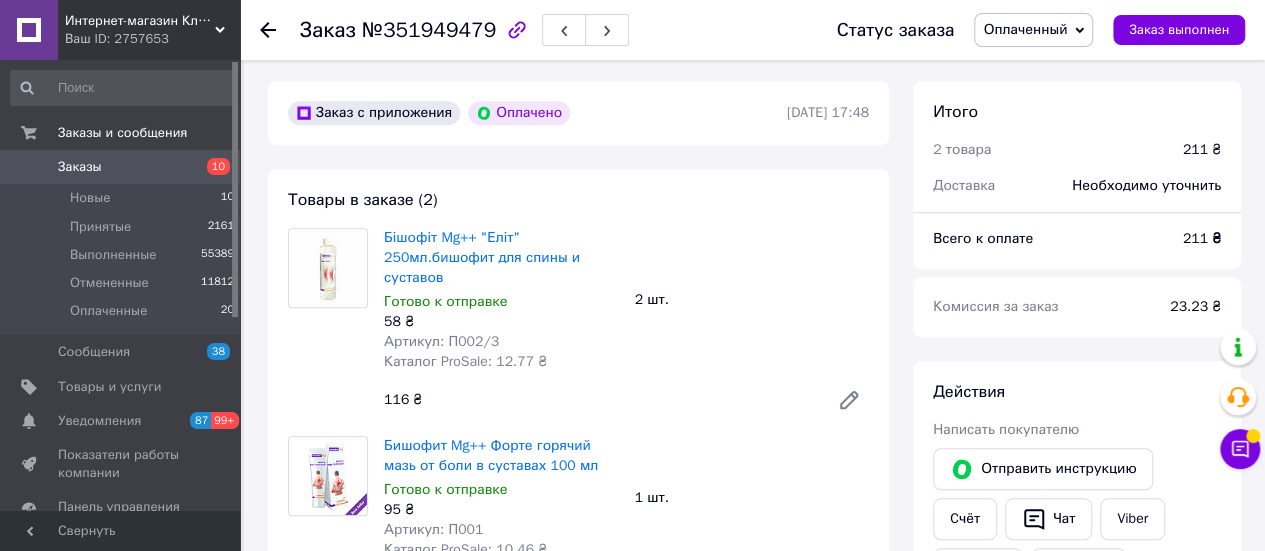 click on "Заказы" at bounding box center [121, 167] 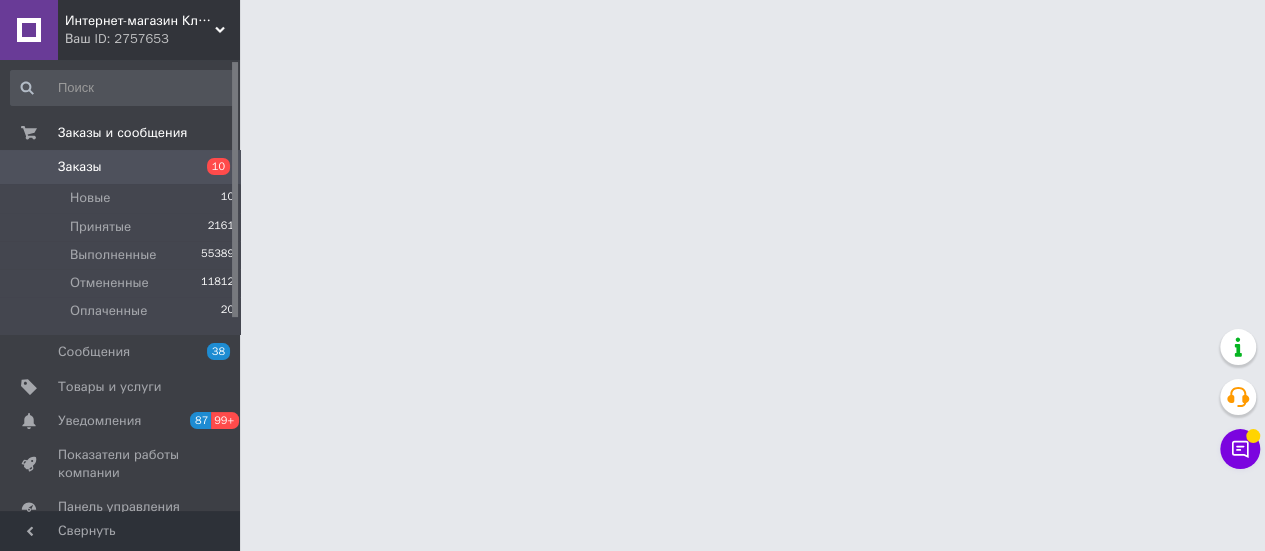 scroll, scrollTop: 0, scrollLeft: 0, axis: both 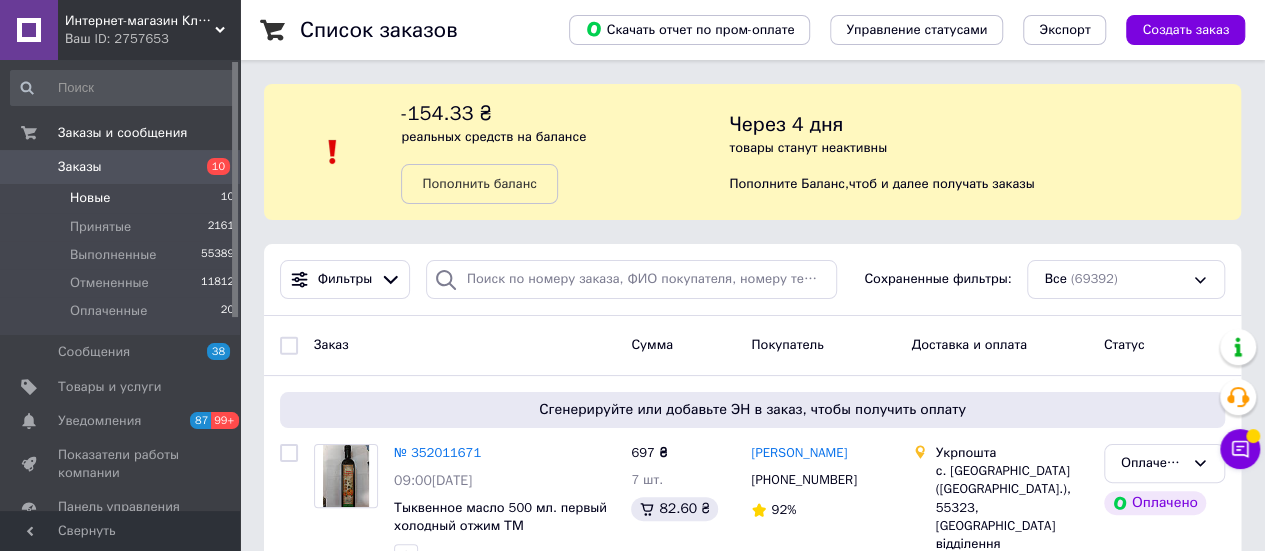 click on "Новые 10" at bounding box center [123, 198] 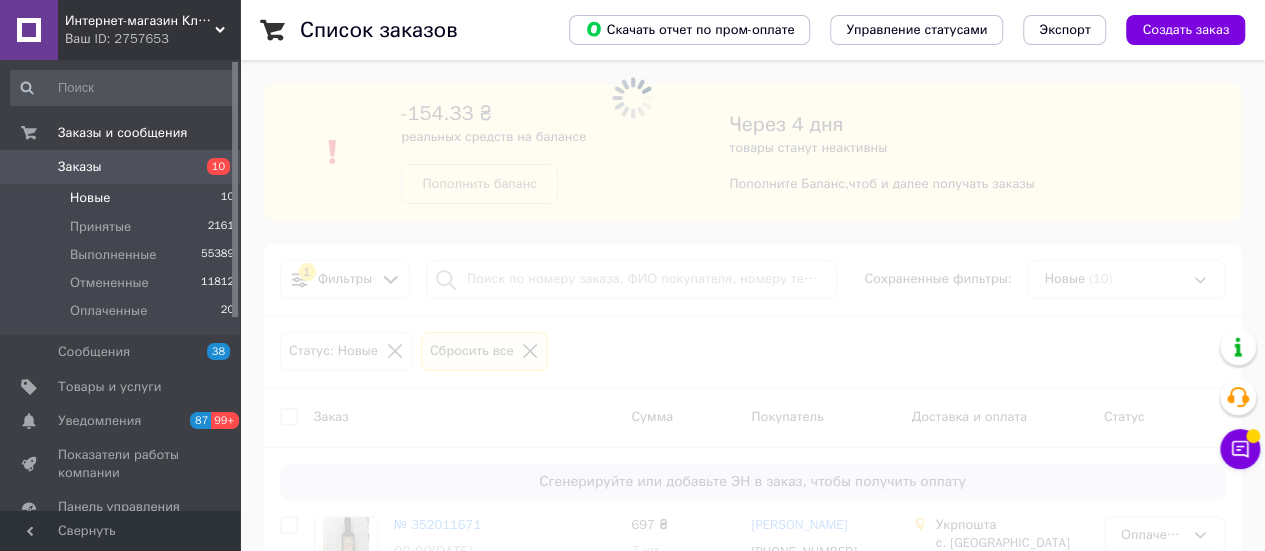 click on "Заказы" at bounding box center [121, 167] 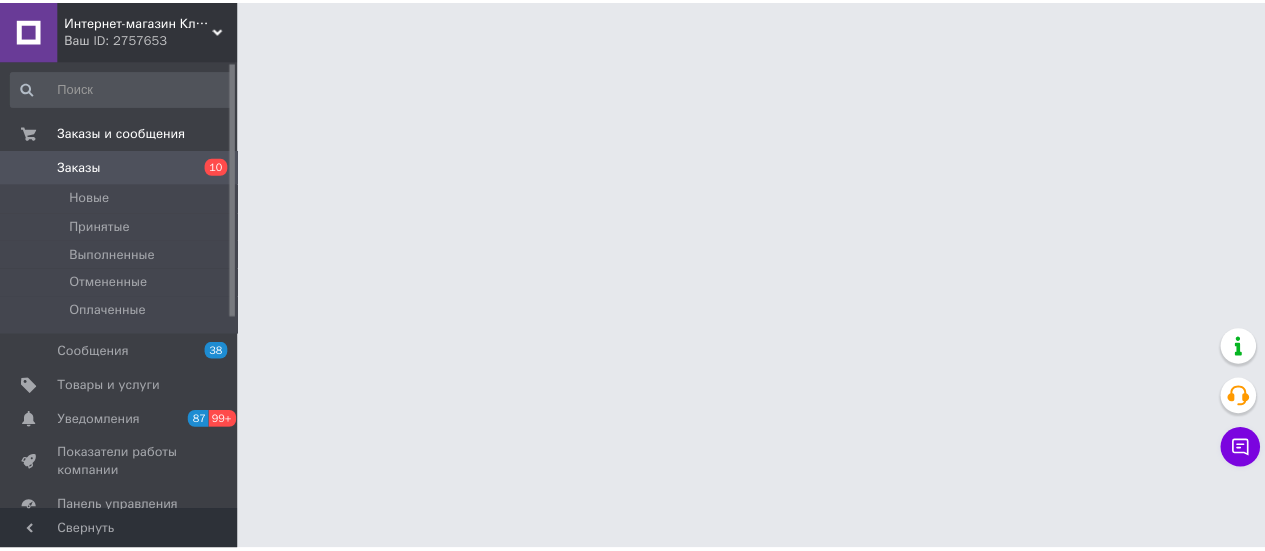 scroll, scrollTop: 0, scrollLeft: 0, axis: both 